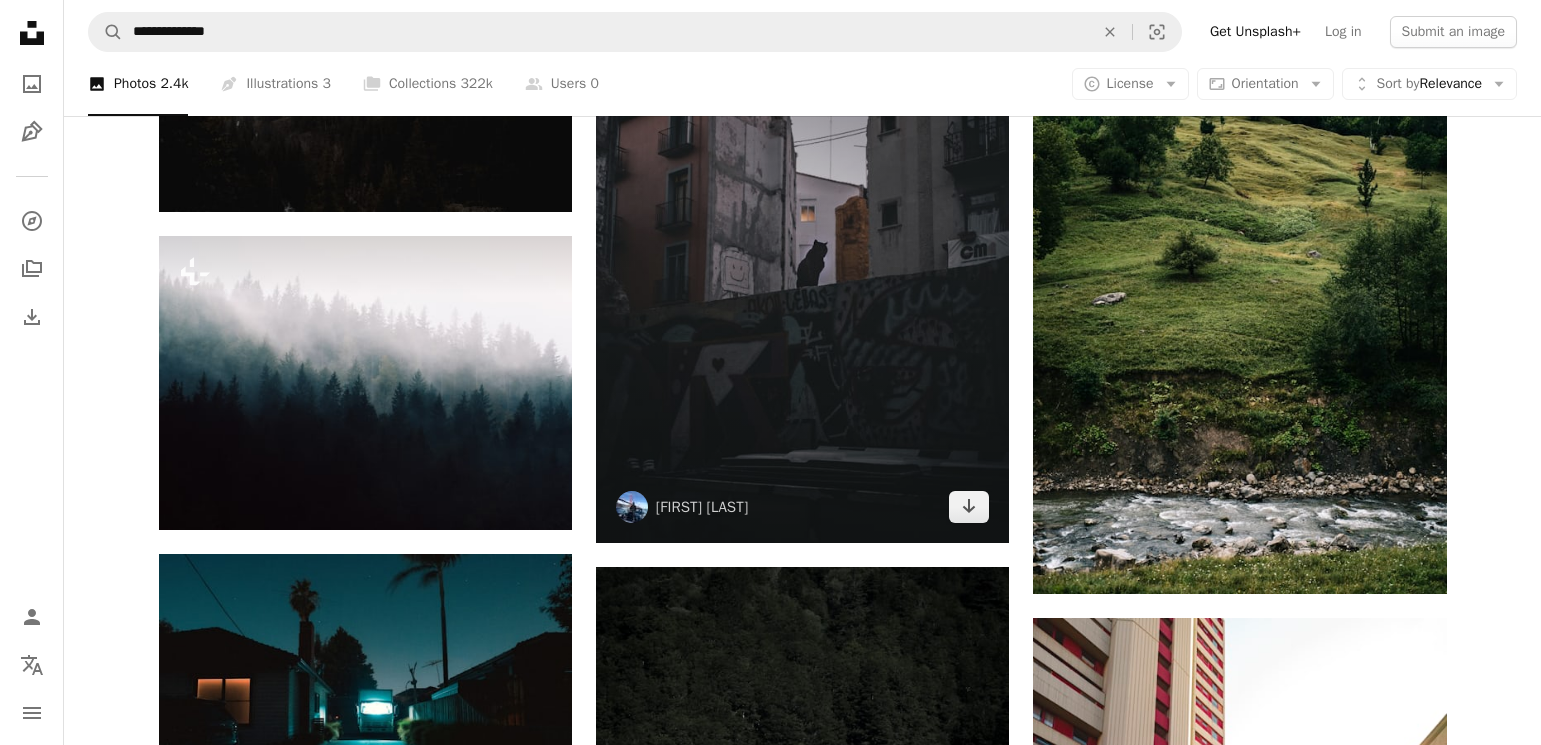 scroll, scrollTop: 5000, scrollLeft: 0, axis: vertical 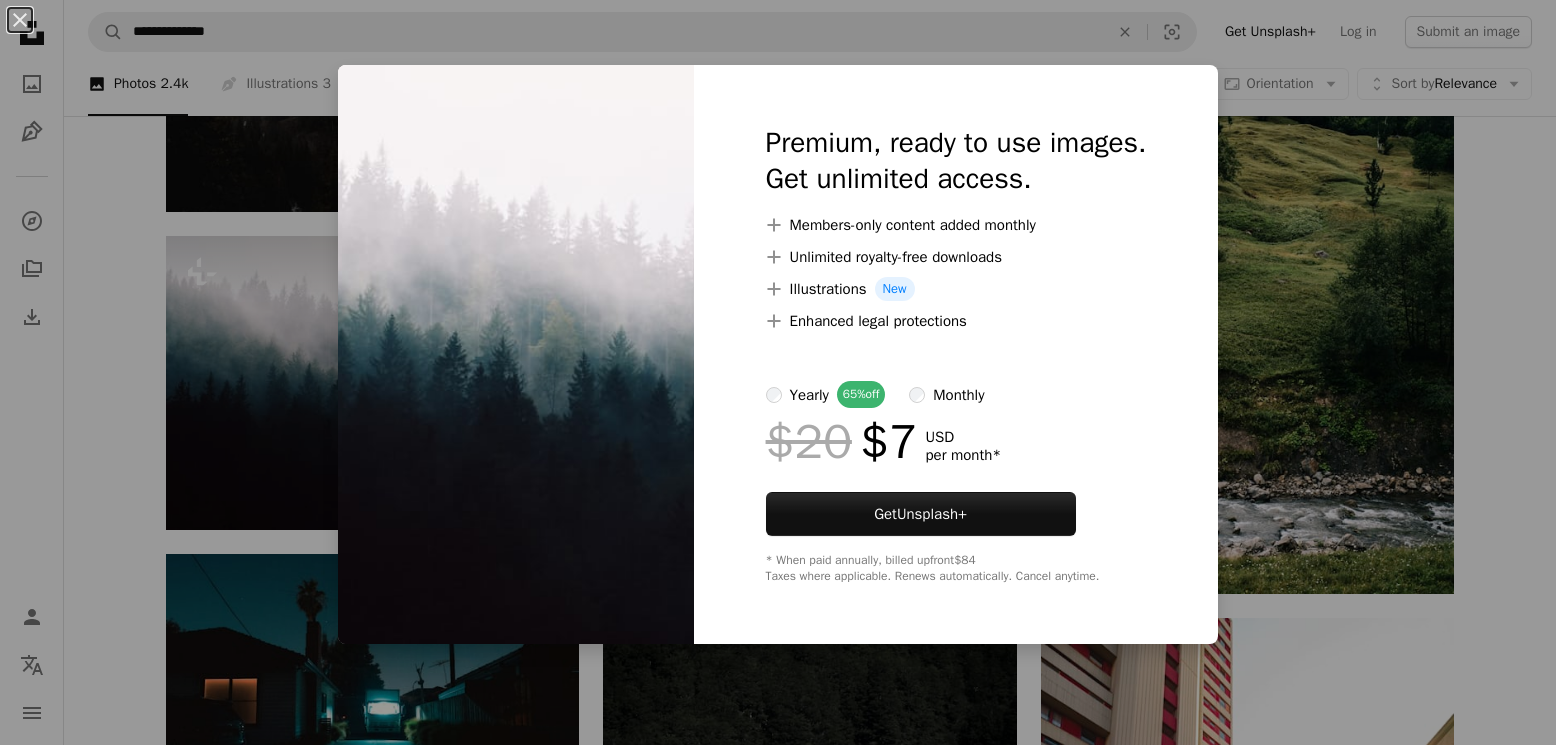 click on "An X shape Premium, ready to use images. Get unlimited access. A plus sign Members-only content added monthly A plus sign Unlimited royalty-free downloads A plus sign Illustrations  New A plus sign Enhanced legal protections yearly 65%  off monthly $20   $7 USD per month * Get  Unsplash+ * When paid annually, billed upfront  $84 Taxes where applicable. Renews automatically. Cancel anytime." at bounding box center (778, 372) 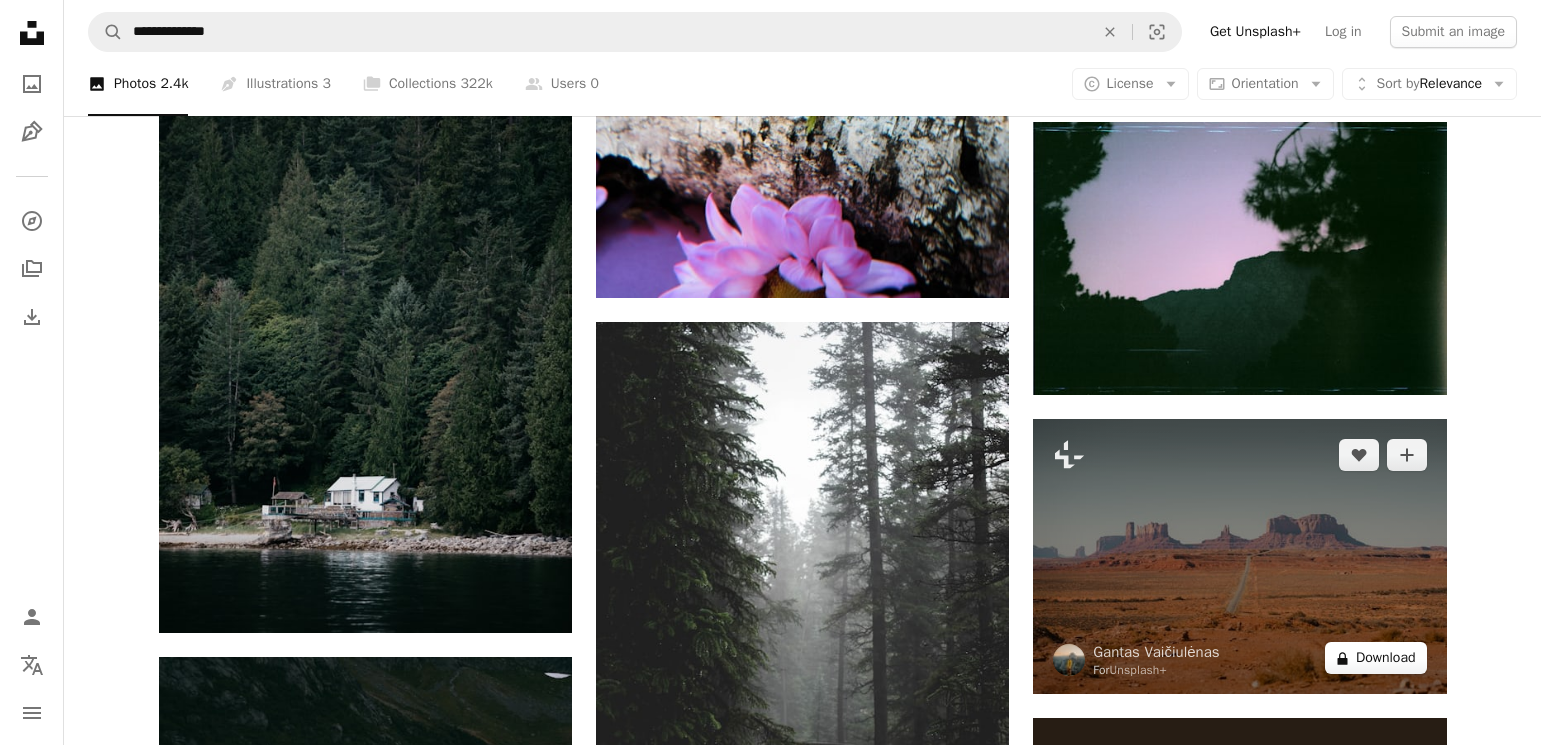 scroll, scrollTop: 6800, scrollLeft: 0, axis: vertical 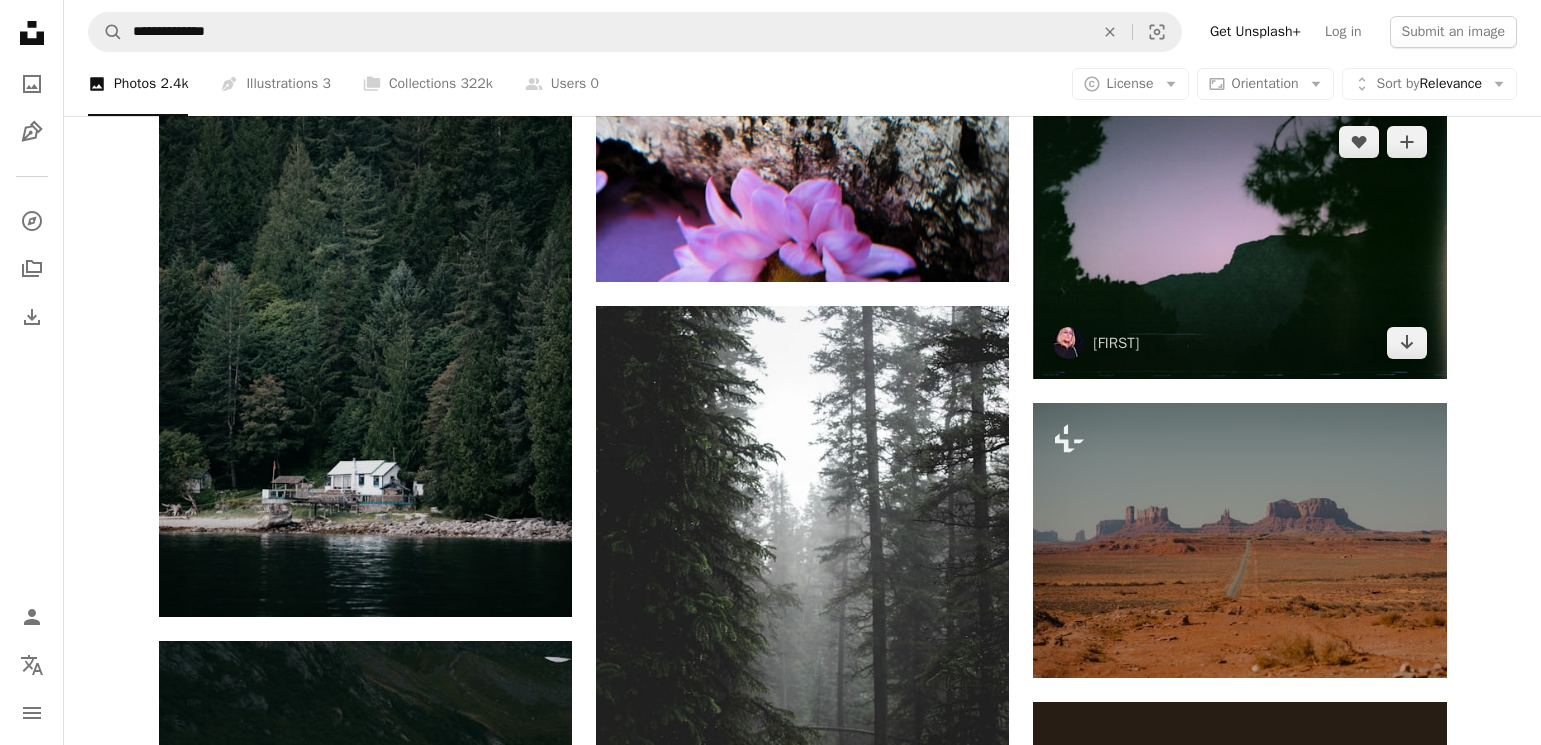 click at bounding box center (1239, 243) 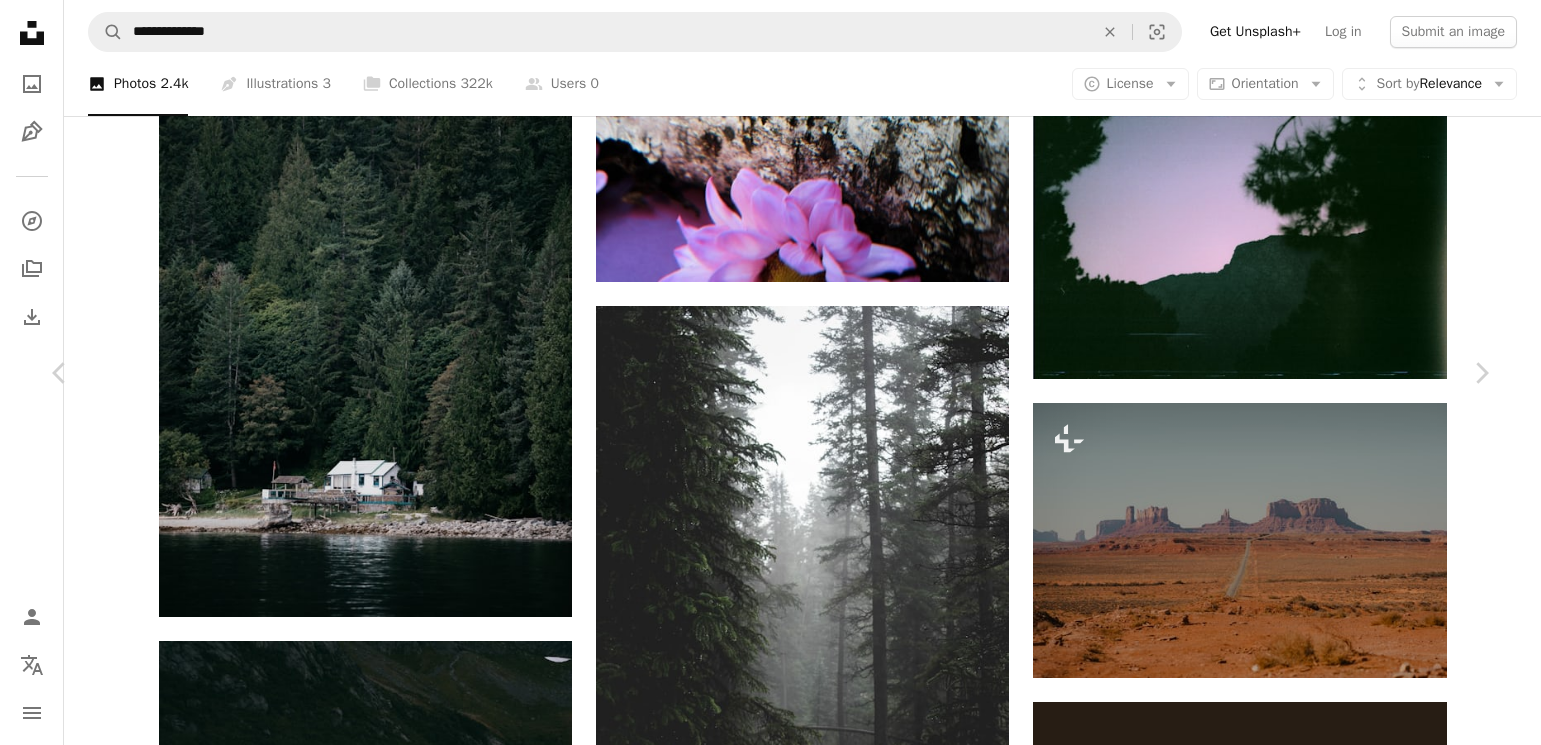 click on "Download free" at bounding box center (1292, 7564) 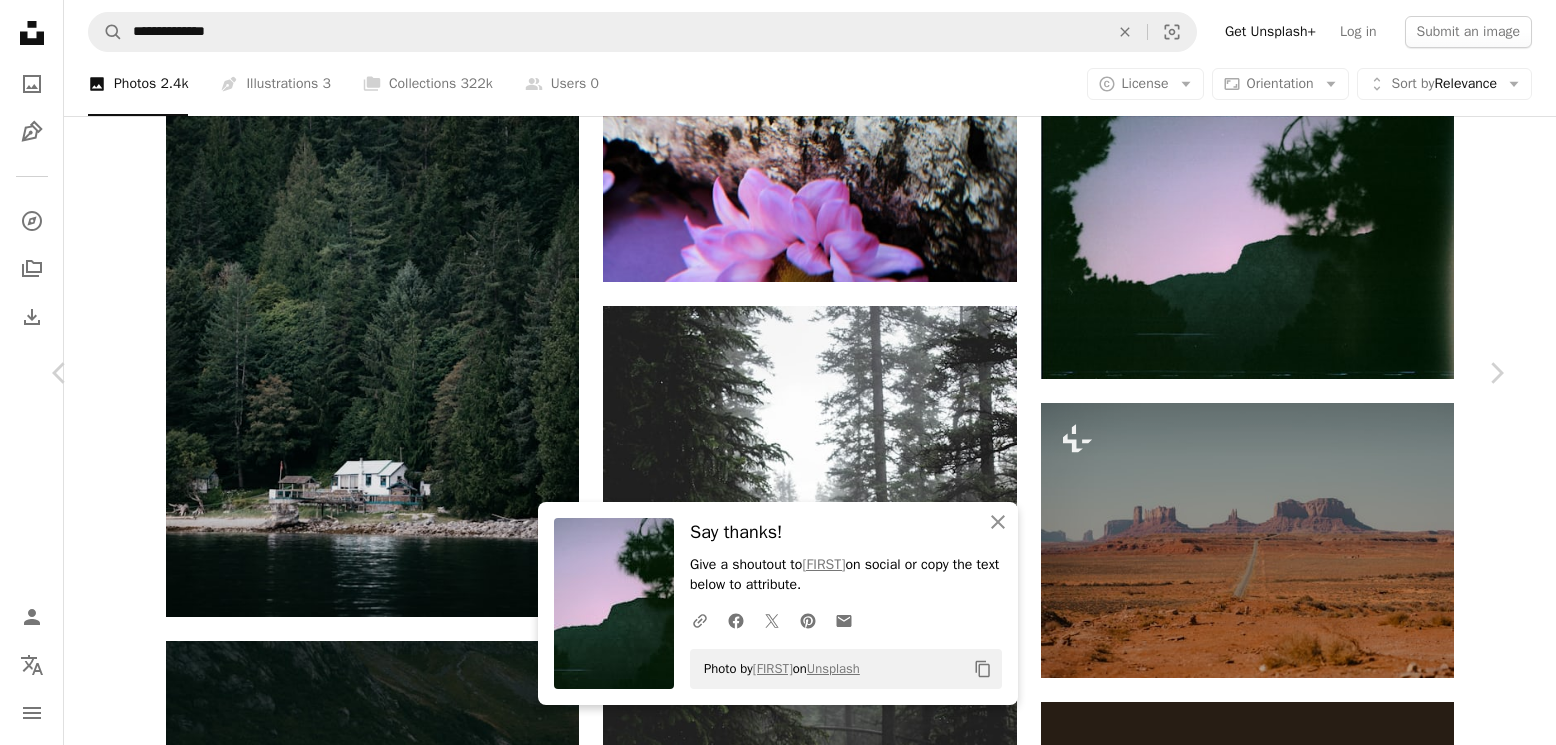 click on "An X shape Chevron left Chevron right An X shape Close Say thanks! Give a shoutout to  [FIRST] [LAST]  on social or copy the text below to attribute. A URL sharing icon (chains) Facebook icon X (formerly Twitter) icon Pinterest icon An envelope Photo by  [FIRST] [LAST]  on  Unsplash
Copy content With Squarespace, you can book clients, manage projects, and get paid. Get Started [FIRST] [USERNAME] A heart A plus sign Edit image   Plus sign for Unsplash+ Download free Chevron down Zoom in Views 127,220 Downloads 1,322 Featured in Photos A forward-right arrow Share Info icon Info More Actions Calendar outlined Published on  [MONTH] [DAY], [YEAR] Camera NORITSU KOKI, QSS-30 Safety Free to use under the  Unsplash License land space plant night universe trees purple scenery film silhouette outdoors astronomy outer space vegetation conifer Public domain images Browse premium related images on iStock  |  Save 20% with code UNSPLASH20 View more on iStock  ↗ Related images A heart A plus sign [FIRST] [LAST] Arrow pointing down A heart A plus sign" at bounding box center (778, 7889) 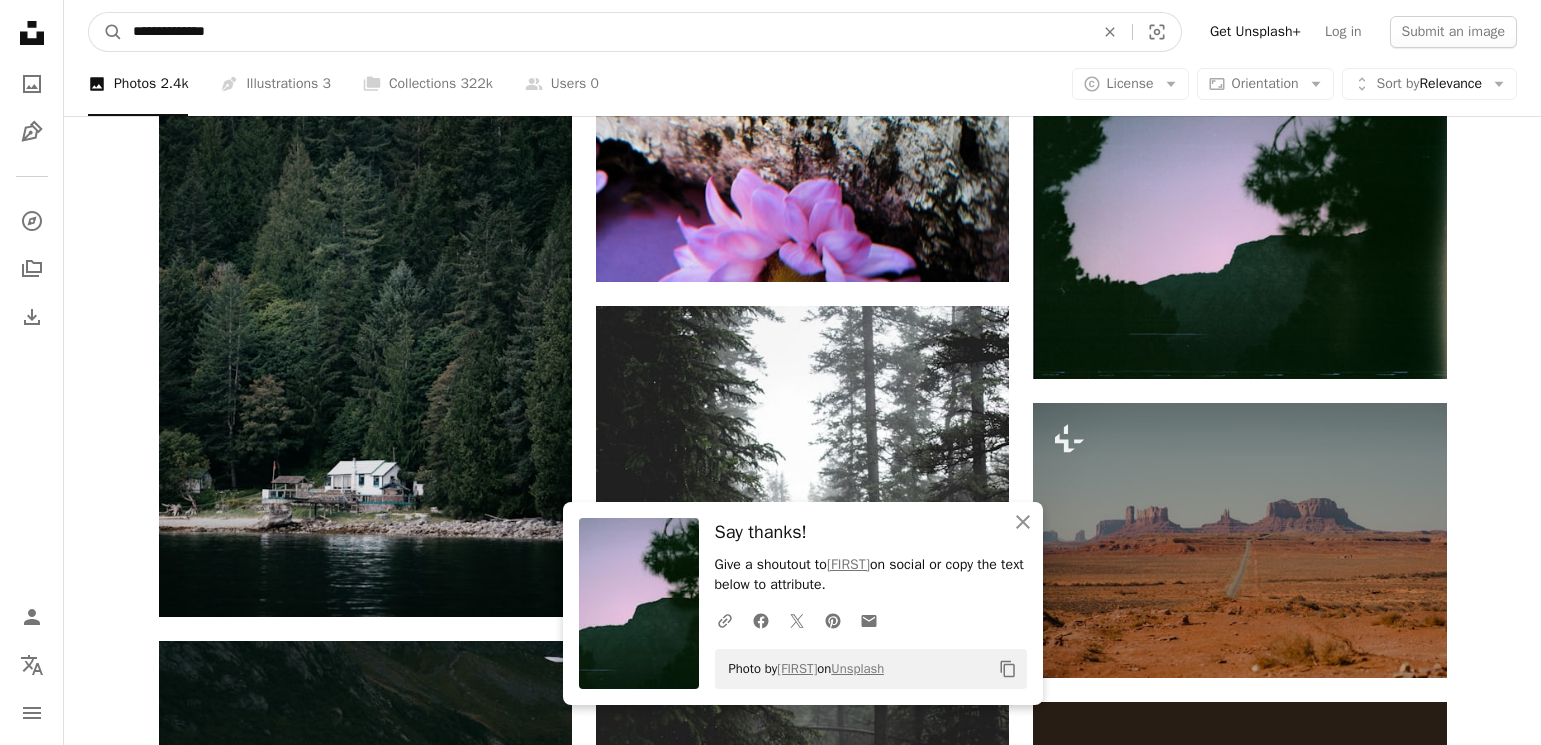 drag, startPoint x: 313, startPoint y: 33, endPoint x: -44, endPoint y: 26, distance: 357.06863 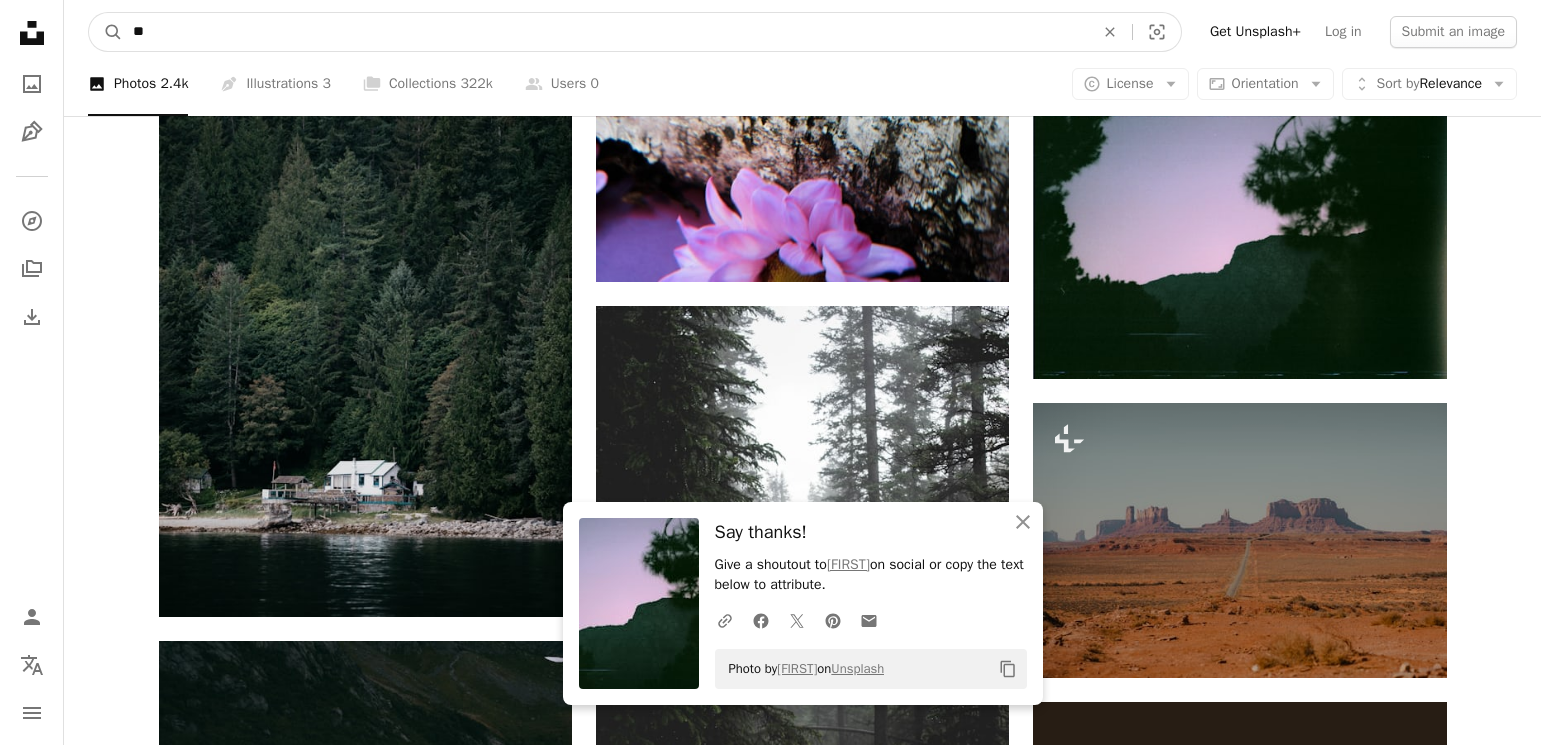 type on "*" 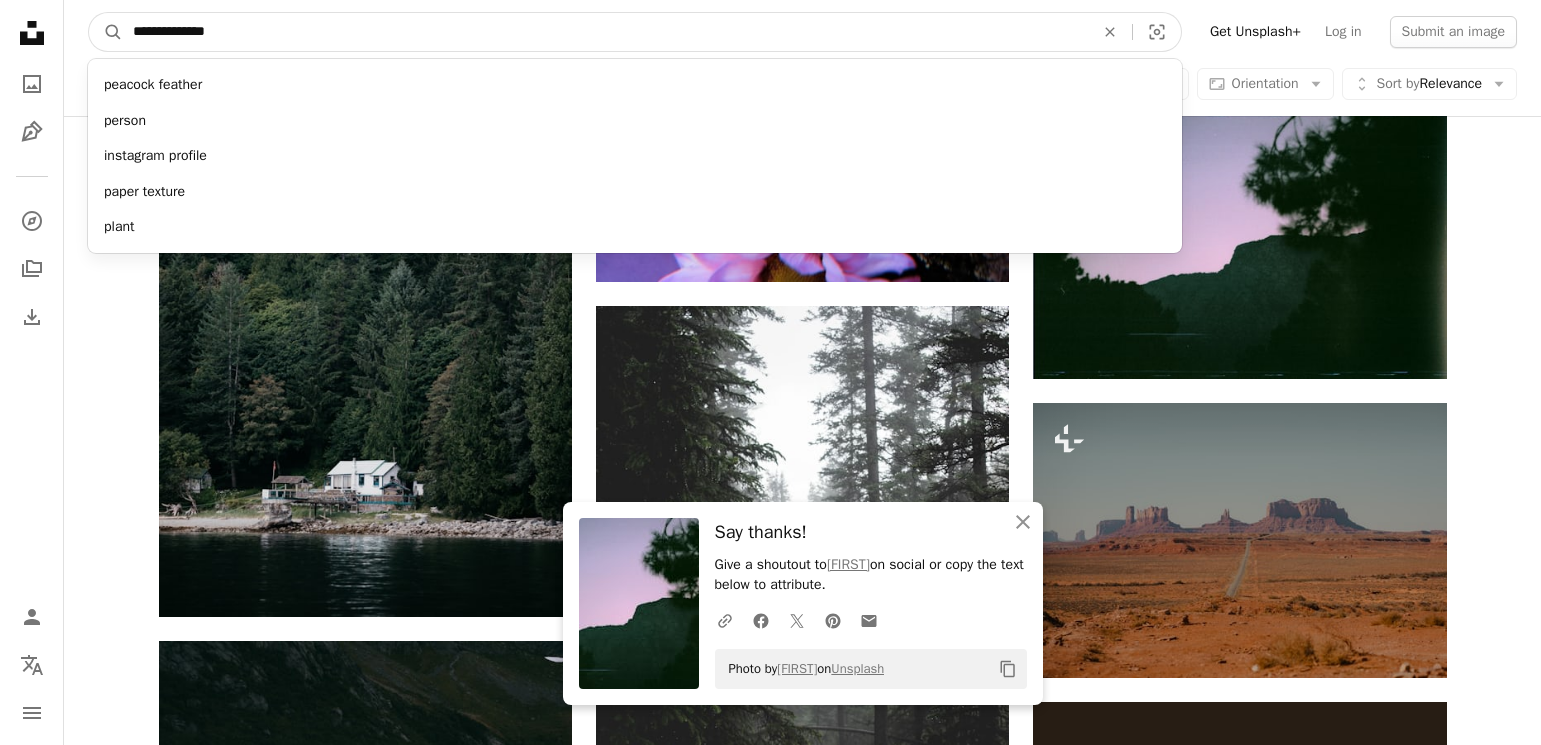 type on "**********" 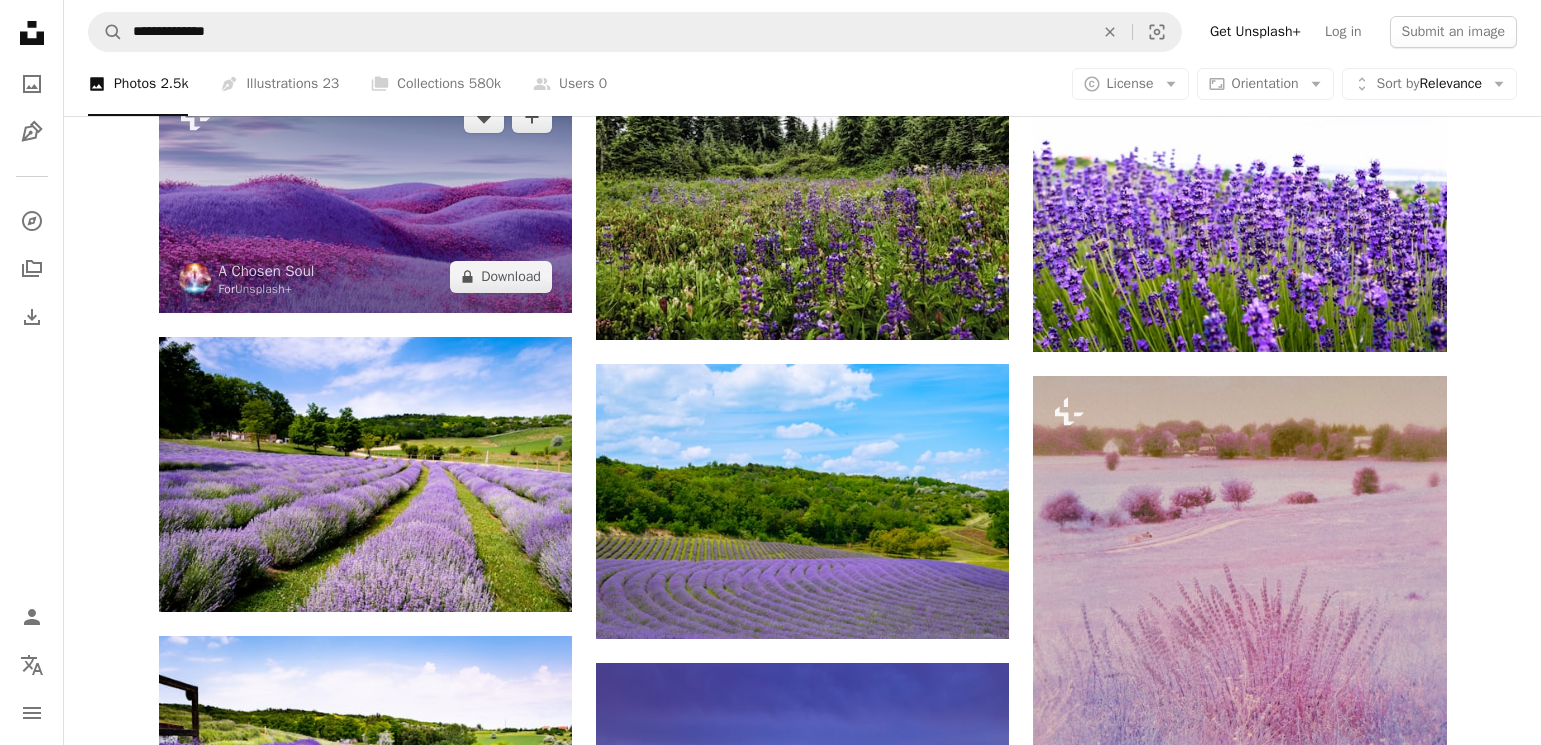 scroll, scrollTop: 1700, scrollLeft: 0, axis: vertical 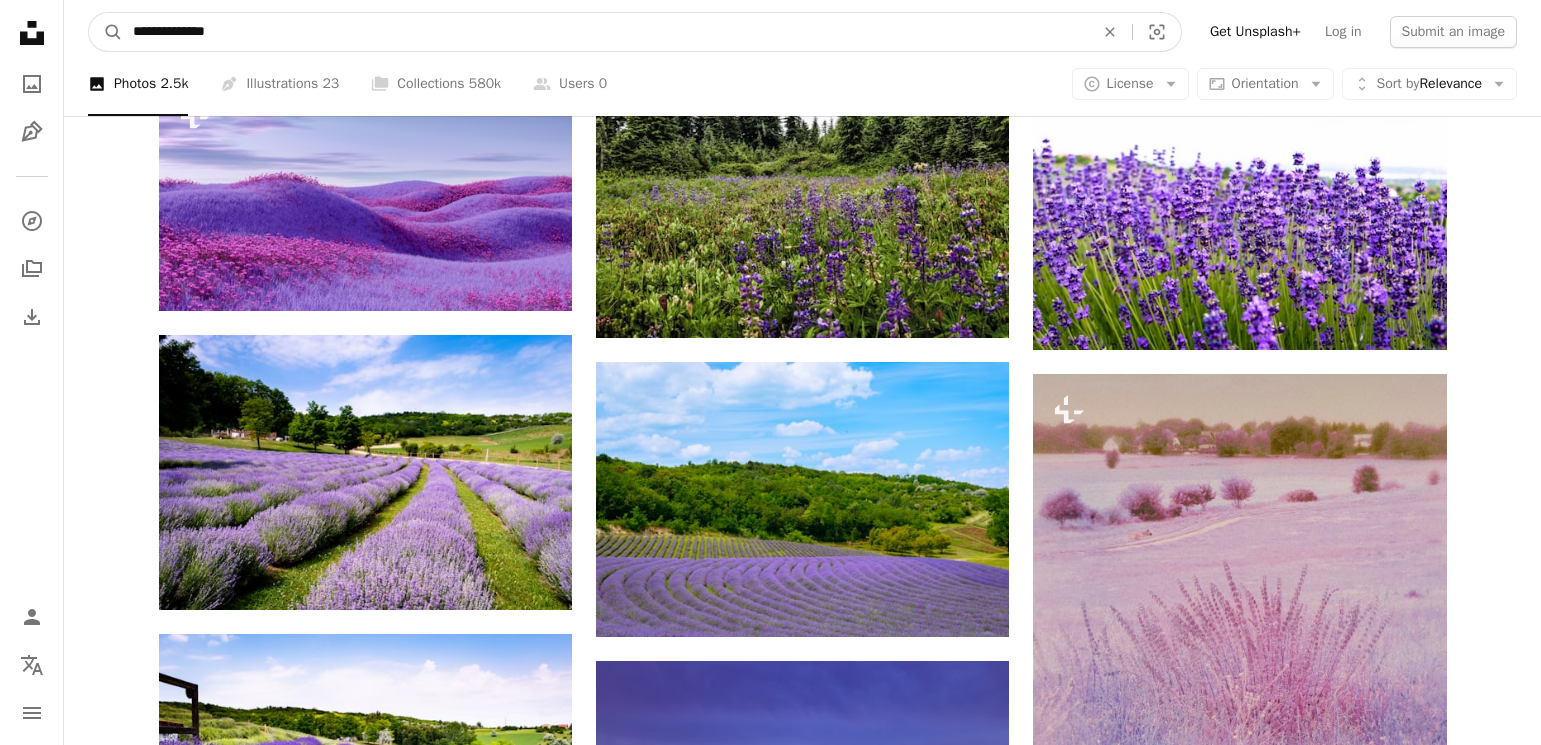 click on "**********" at bounding box center [605, 32] 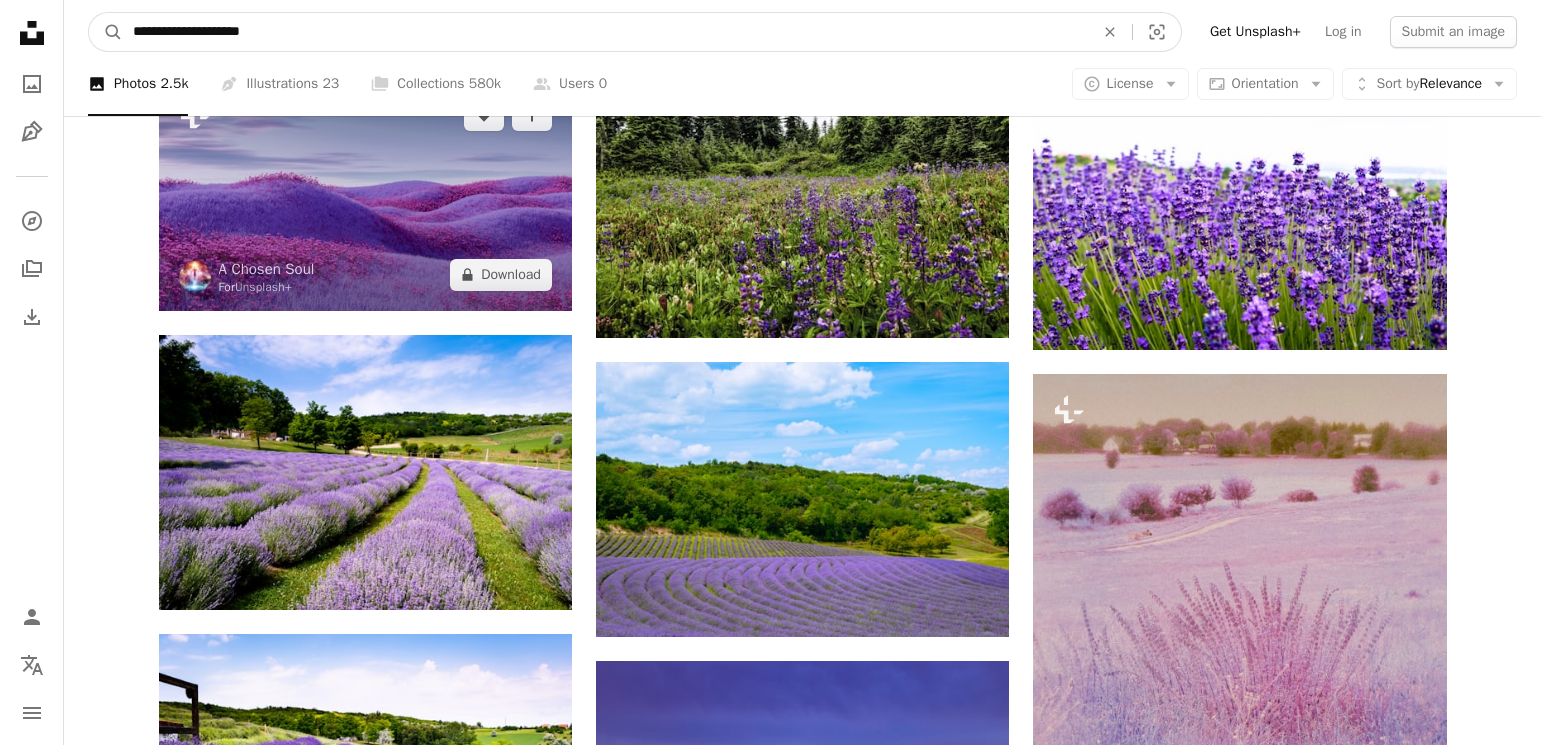 type on "**********" 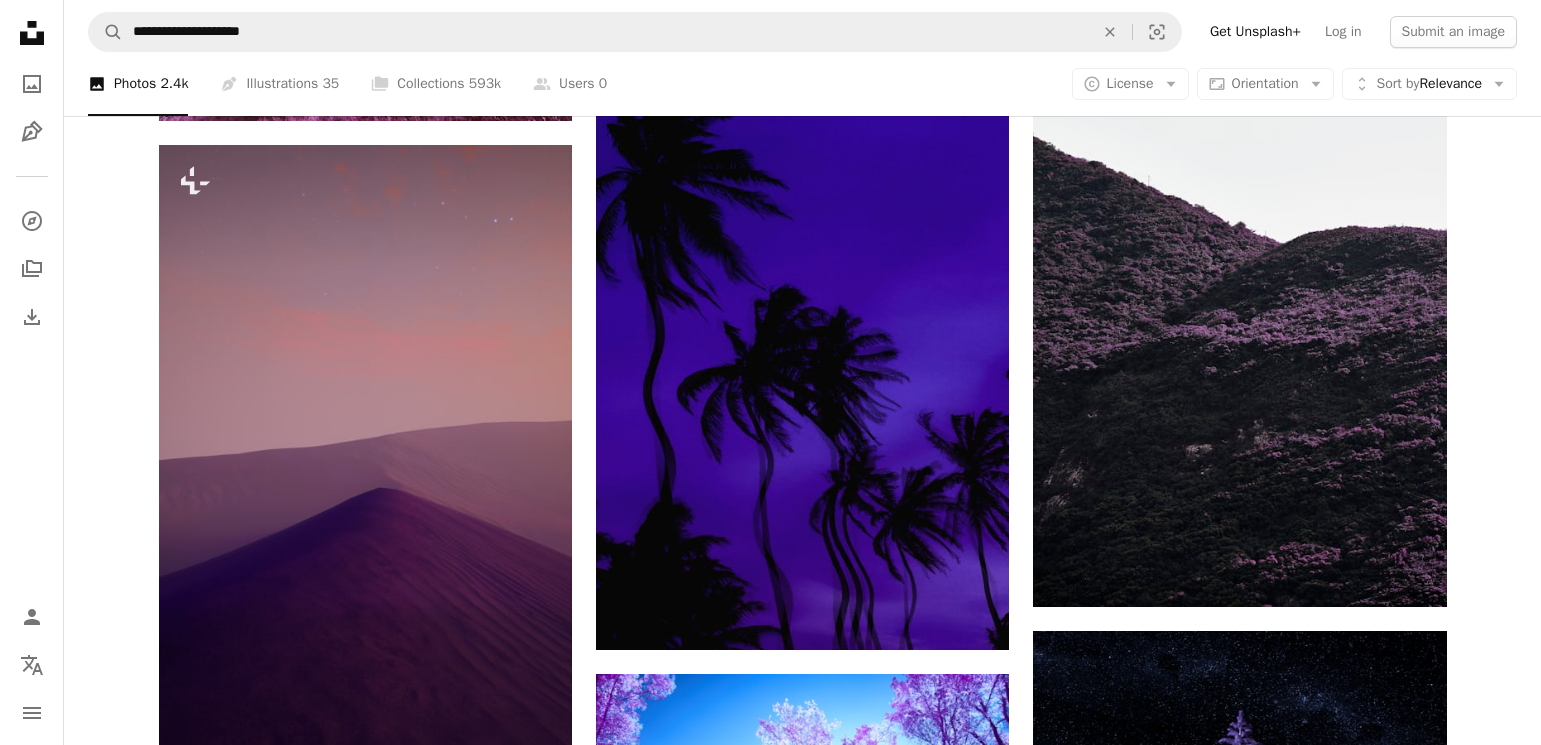 scroll, scrollTop: 1200, scrollLeft: 0, axis: vertical 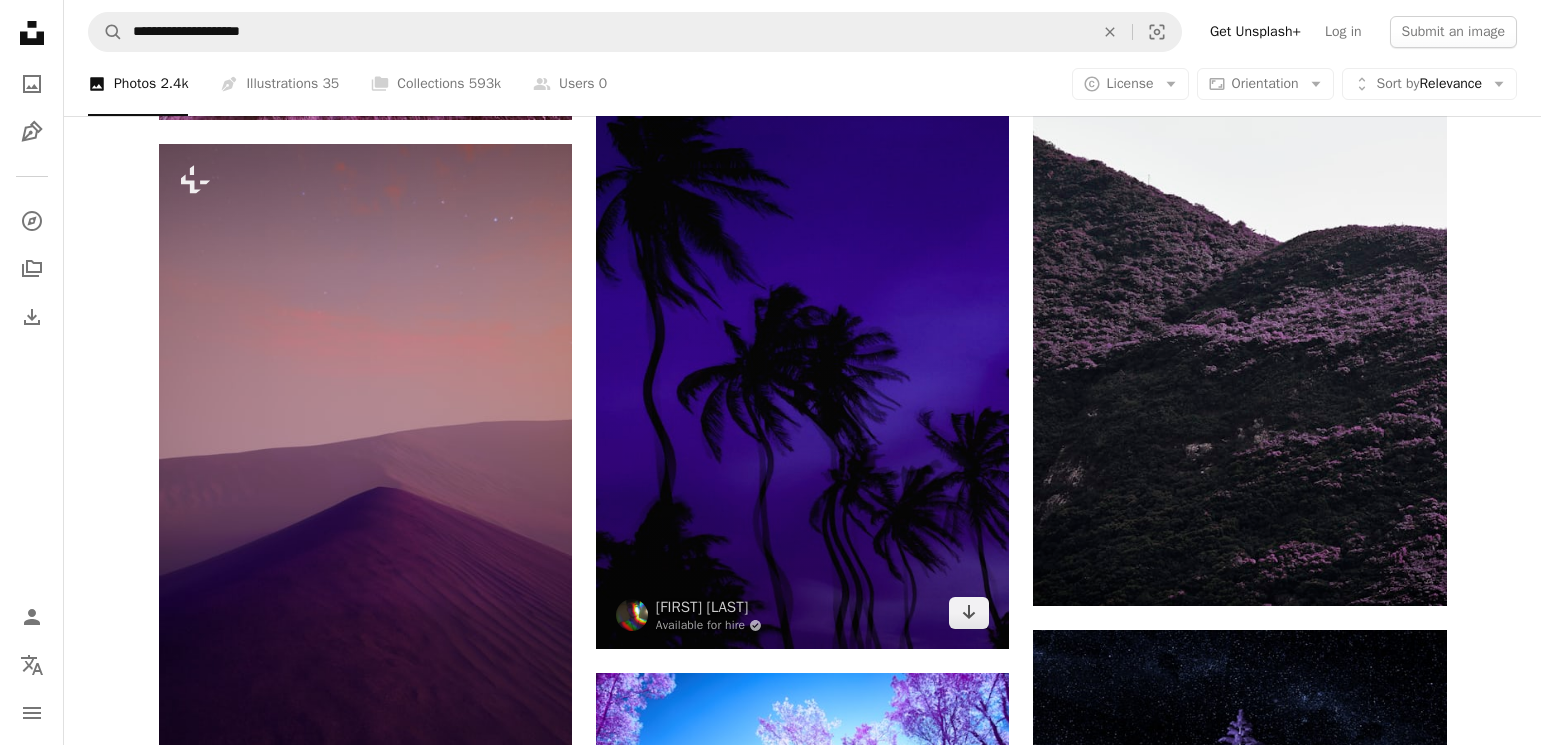 click at bounding box center [802, 339] 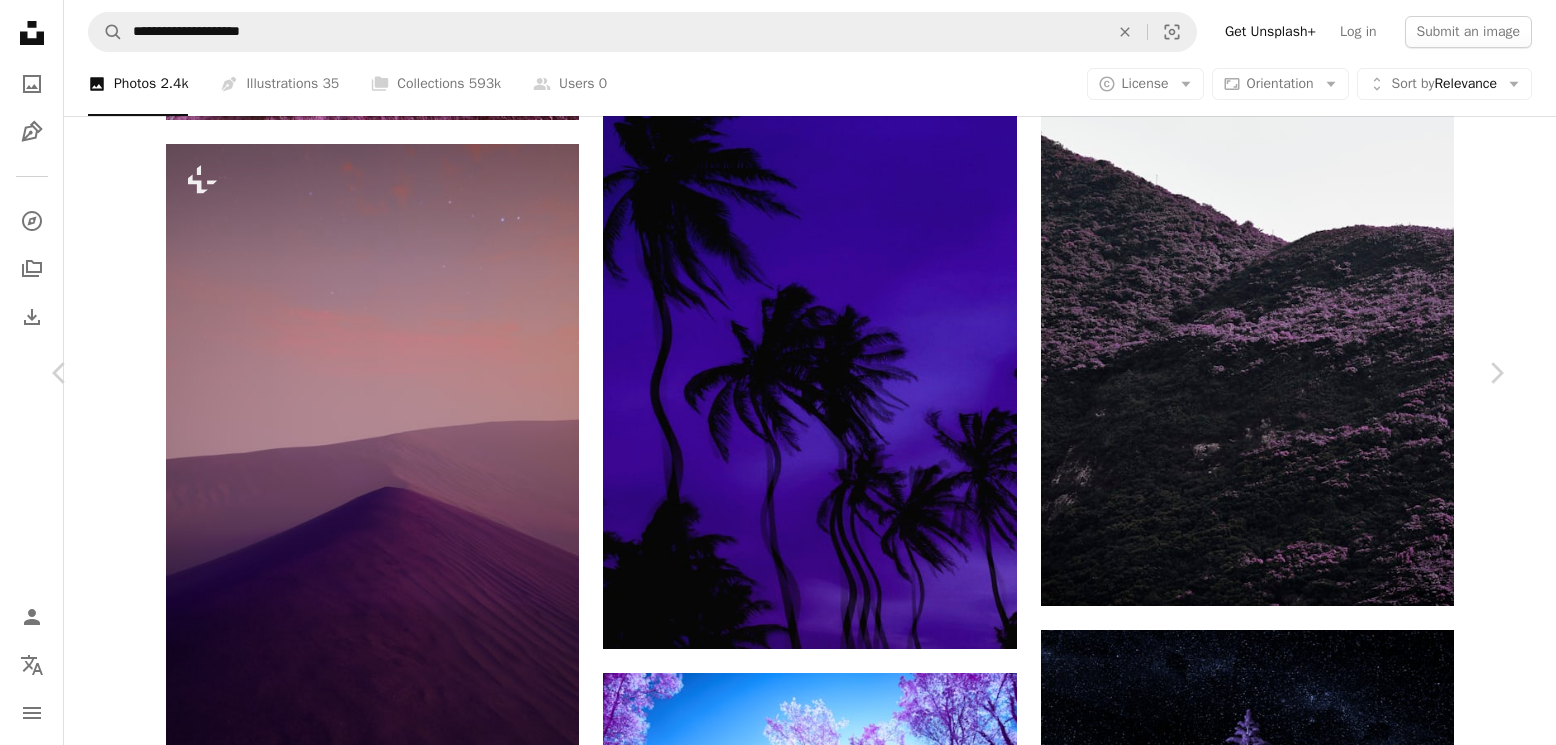 click on "An X shape Chevron left Chevron right [FIRST] [LAST] Available for hire A checkmark inside of a circle Arrow pointing down Plus sign for Unsplash+ A heart A plus sign [FIRST] [LAST] Available for hire A checkmark inside of a circle Arrow pointing down A heart A plus sign [FIRST] [LAST] For  Unsplash+ A lock   Download A heart A plus sign [FIRST] [LAST] Available for hire A checkmark inside of a circle Arrow pointing down A heart A plus sign [FIRST] [LAST] For" at bounding box center (778, 3012) 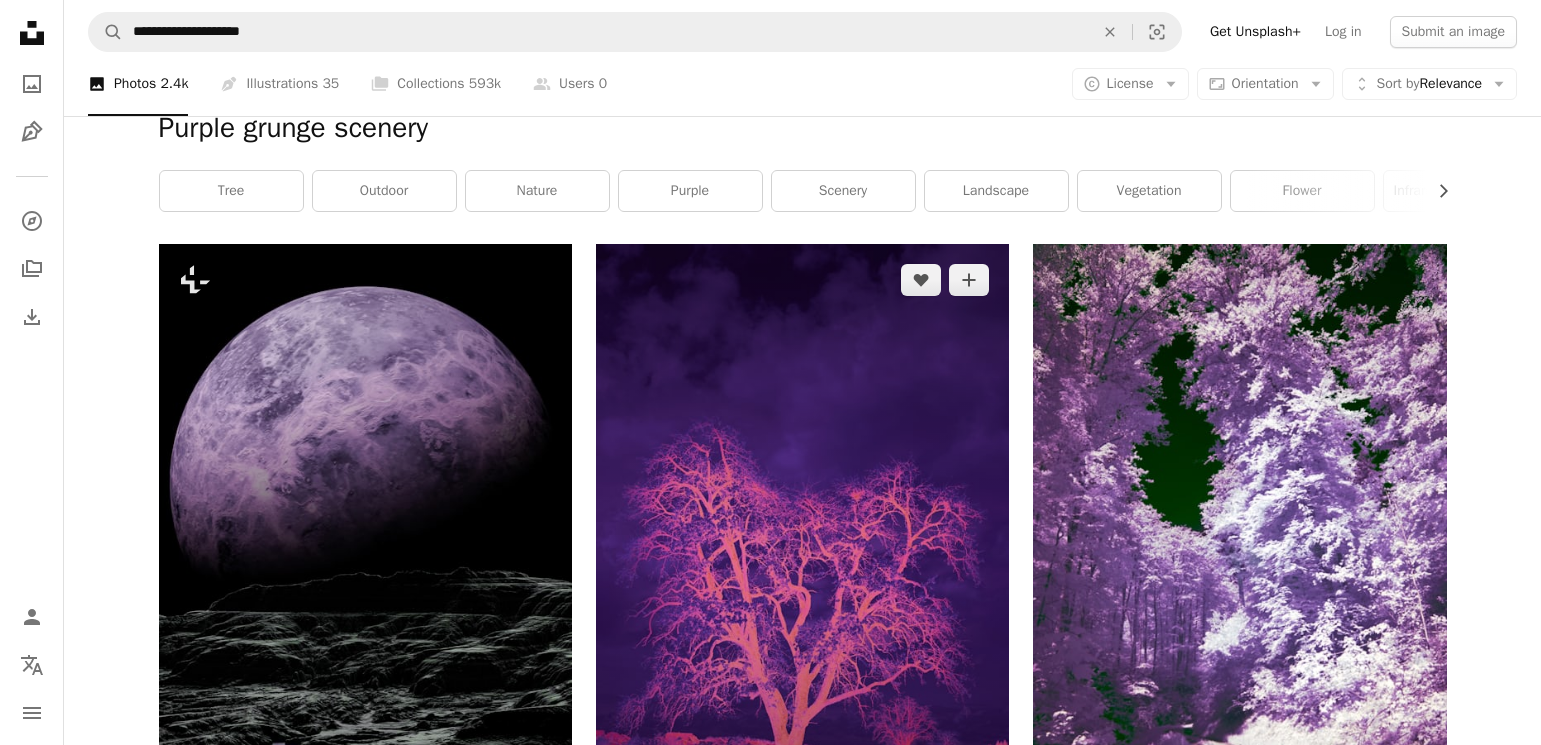 scroll, scrollTop: 0, scrollLeft: 0, axis: both 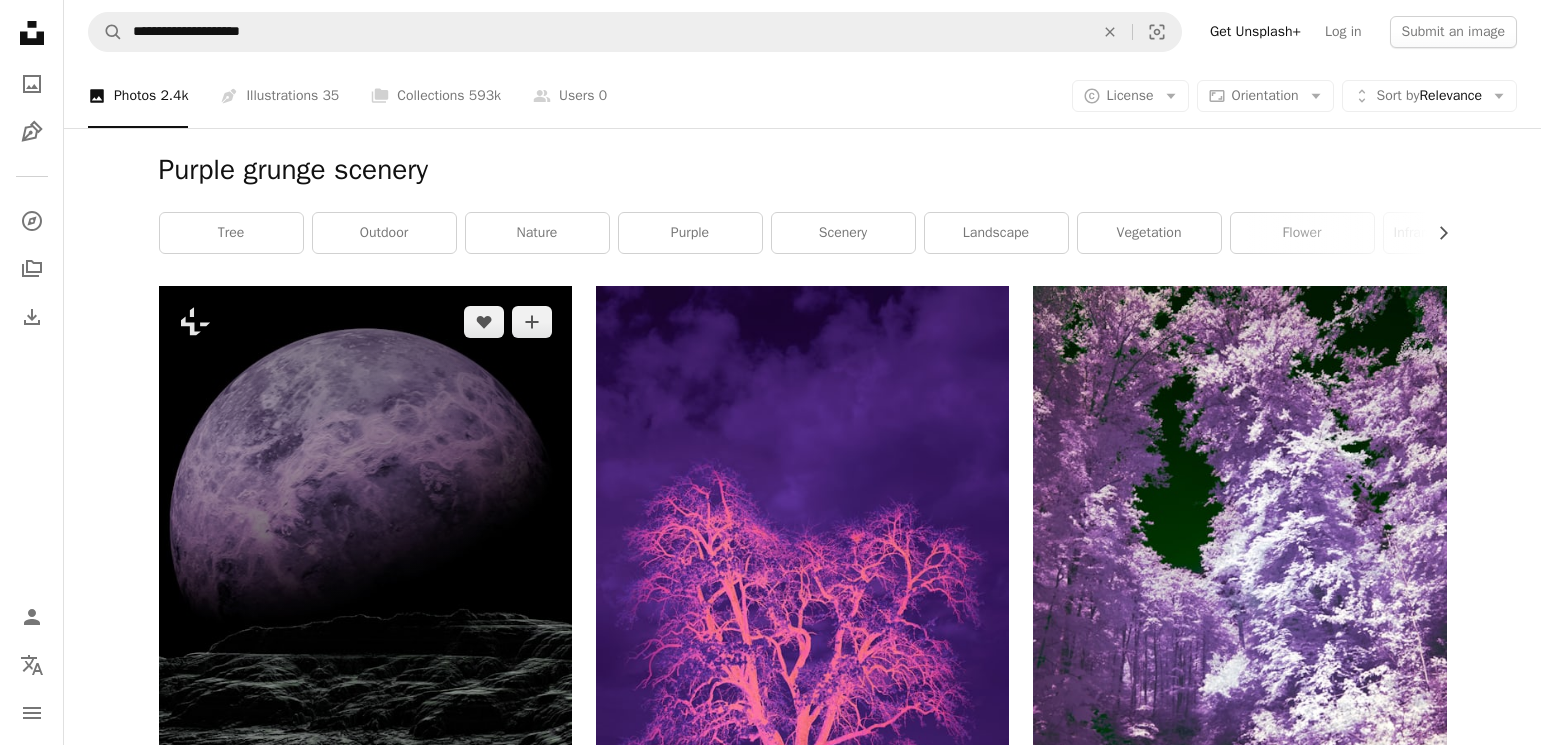 click at bounding box center [365, 653] 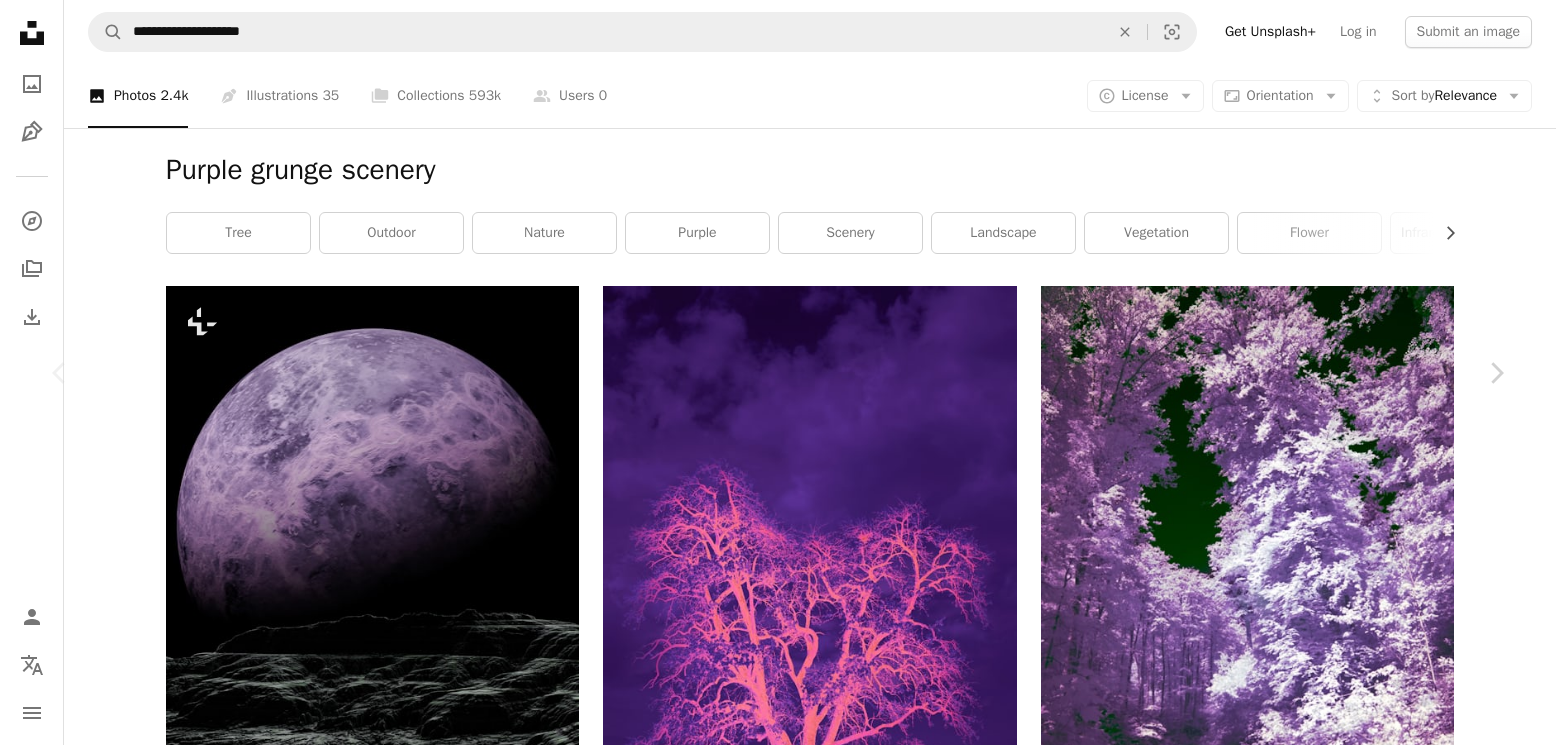click on "An X shape Chevron left Chevron right [FIRST] [LAST] For  Unsplash+ A heart A plus sign Edit image   Plus sign for Unsplash+ A lock   Download Zoom in Featured in Photos ,  Textures ,  Wallpapers A forward-right arrow Share More Actions 3D abstract wallpaper in dark mode, 8K resolution. Calendar outlined Published on  [MONTH] [DAY], [YEAR] Safety Licensed under the  Unsplash+ License background iphone wallpaper phone wallpaper texture 8k wallpaper dark wallpaper black background moon pattern dark background planet phone background dark mode wallpaper render dark mode iphone background 8k resolution dark mode background 8k background night mode Free stock photos Related images Plus sign for Unsplash+ A heart A plus sign [FIRST] [LAST] For  Unsplash+ A lock   Download Plus sign for Unsplash+ A heart A plus sign [FIRST] [LAST] For  Unsplash+ A lock   Download Plus sign for Unsplash+ A heart A plus sign [FIRST] [LAST] For" at bounding box center (778, 4212) 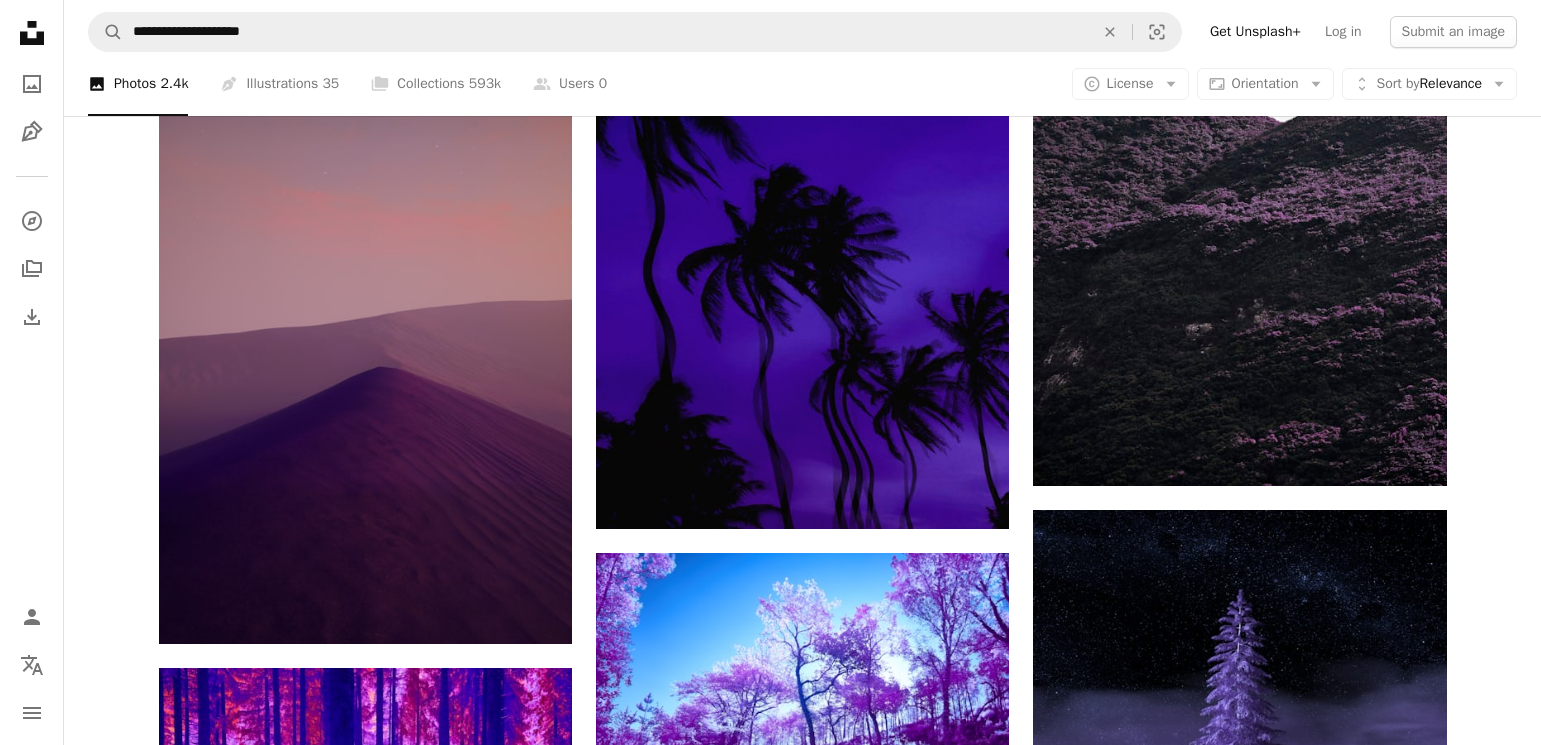 scroll, scrollTop: 1100, scrollLeft: 0, axis: vertical 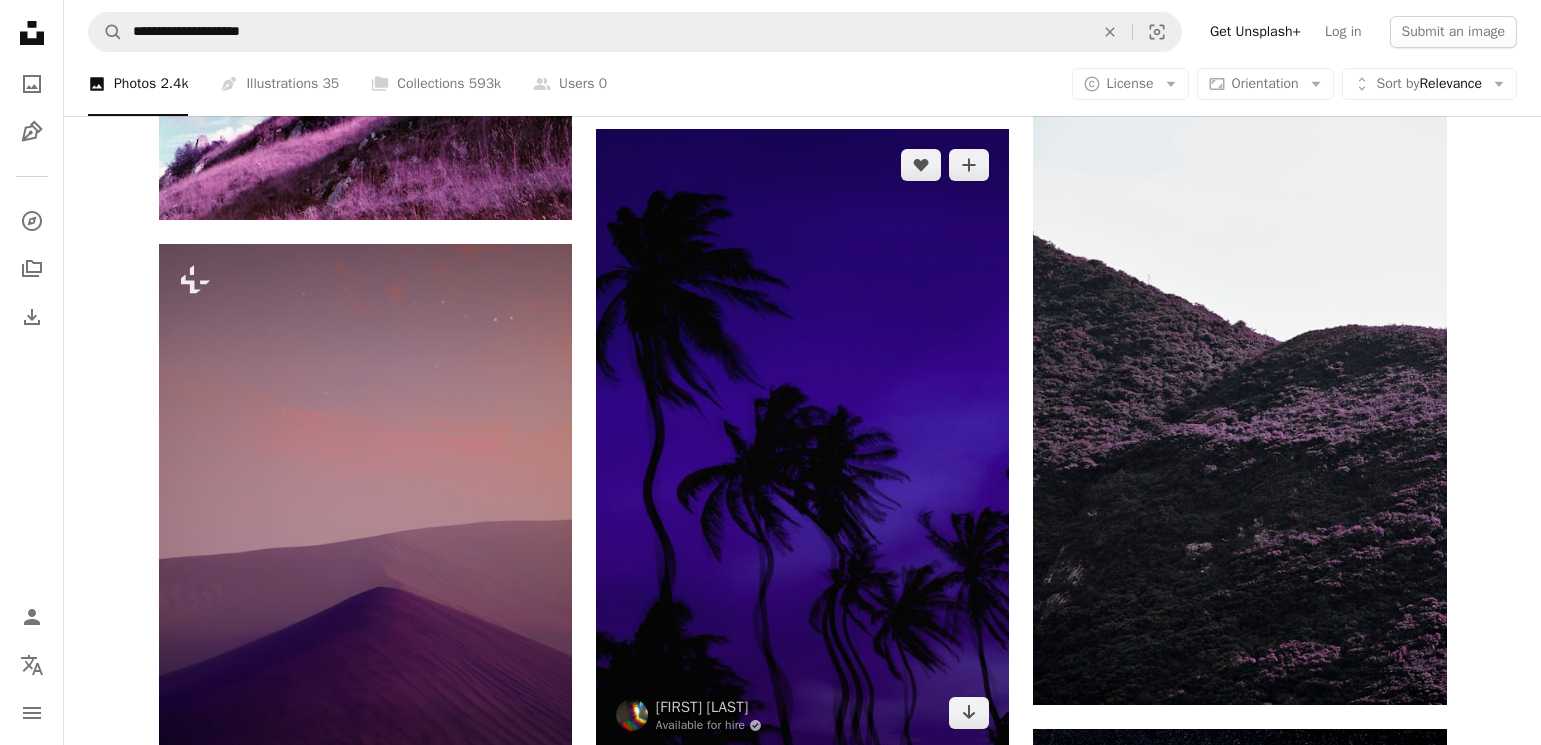 click at bounding box center (802, 439) 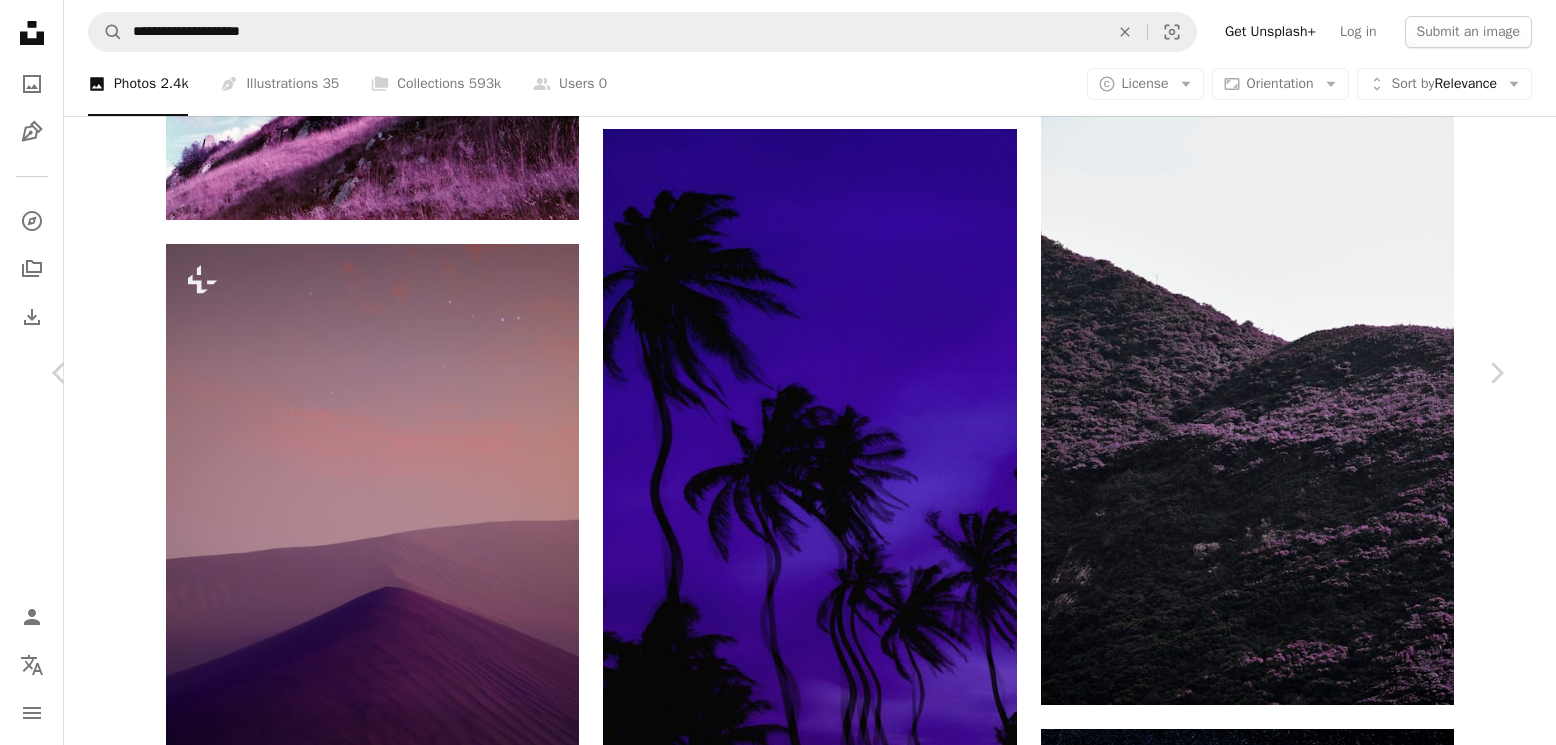 click on "[FIRST] [LAST] Available for hire A checkmark inside of a circle A heart A plus sign Edit image   Plus sign for Unsplash+ Download free Chevron down" at bounding box center [770, 2787] 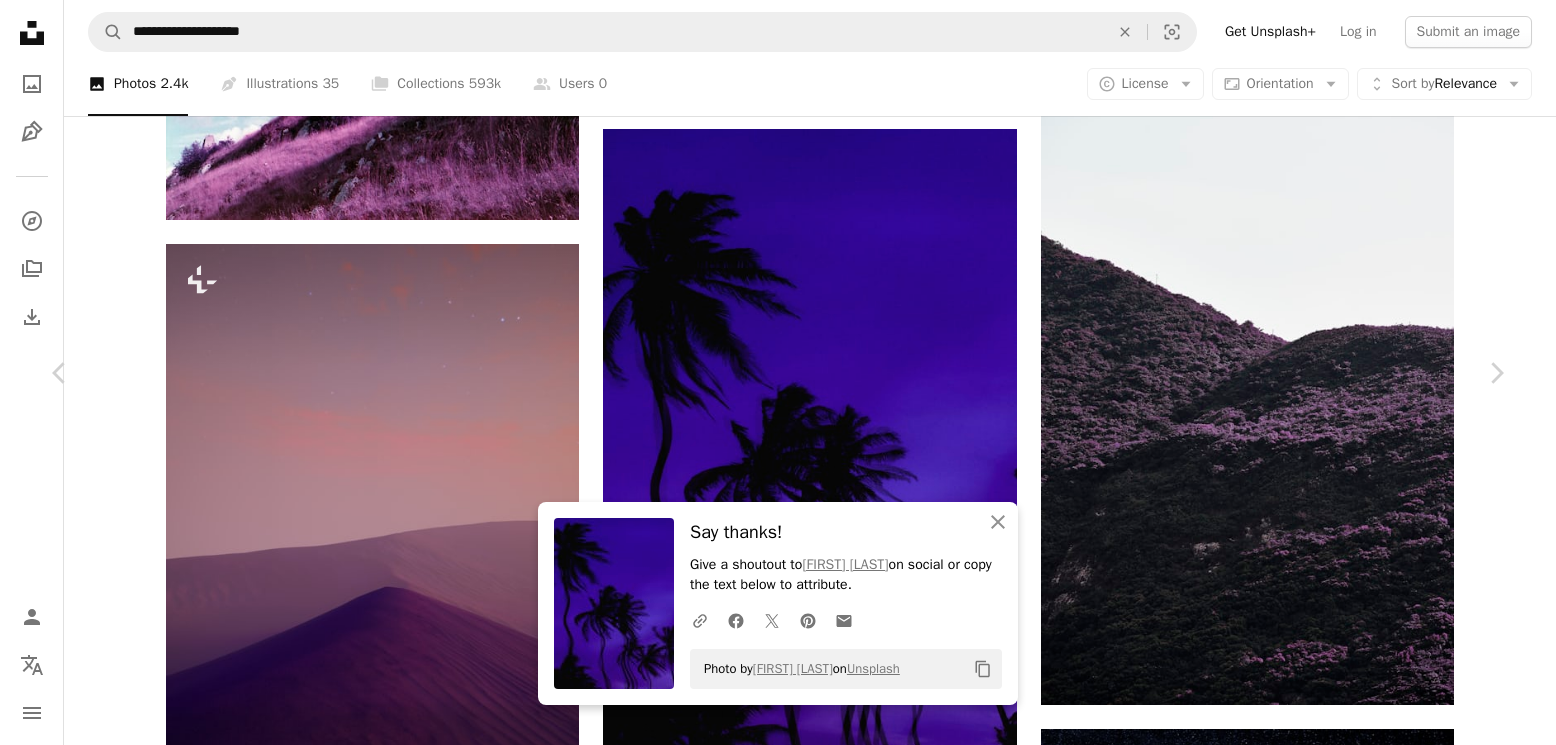 click on "An X shape Chevron left Chevron right An X shape Close Say thanks! Give a shoutout to  [FIRST] [LAST]  on social or copy the text below to attribute. A URL sharing icon (chains) Facebook icon X (formerly Twitter) icon Pinterest icon An envelope Photo by  [FIRST] [LAST]  on  Unsplash
Copy content Personalize campaigns and sell more using marketing automation flows. Sign Up [FIRST] [LAST] Available for hire A checkmark inside of a circle A heart A plus sign Edit image   Plus sign for Unsplash+ Download free Chevron down Zoom in Views 436,872 Downloads 1,473 Featured in Photos A forward-right arrow Share Info icon Info More Actions Calendar outlined Published on  [DATE], [YEAR] Camera NIKON CORPORATION, NIKON D3100 Safety Free to use under the  Unsplash License blue plant silhouette palm tree tropical outdoors arecaceae Backgrounds Browse premium related images on iStock  |  Save 20% with code UNSPLASH20 View more on iStock  ↗ Related images A heart A plus sign [FIRST] [LAST] Available for hire For" at bounding box center [778, 3112] 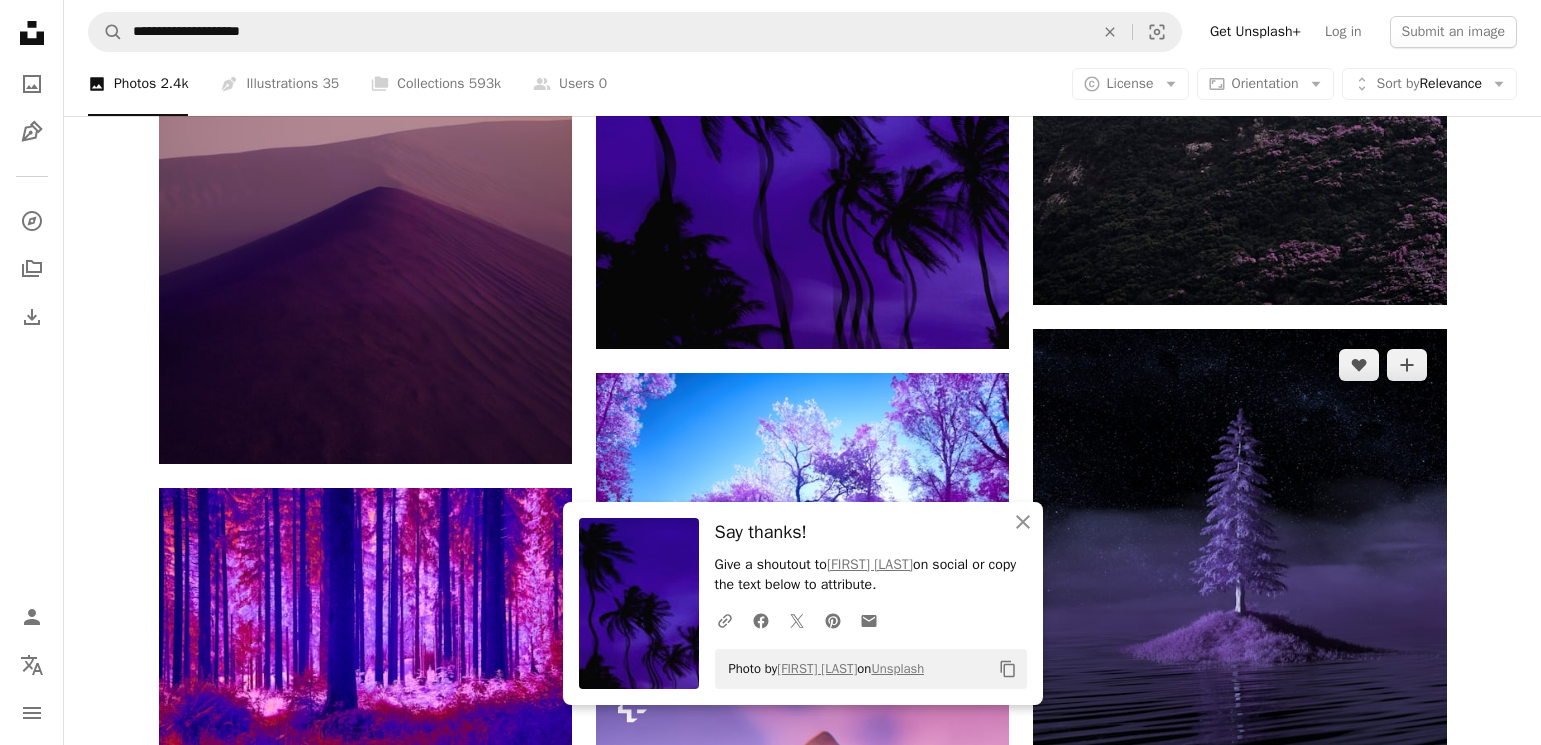 scroll, scrollTop: 1600, scrollLeft: 0, axis: vertical 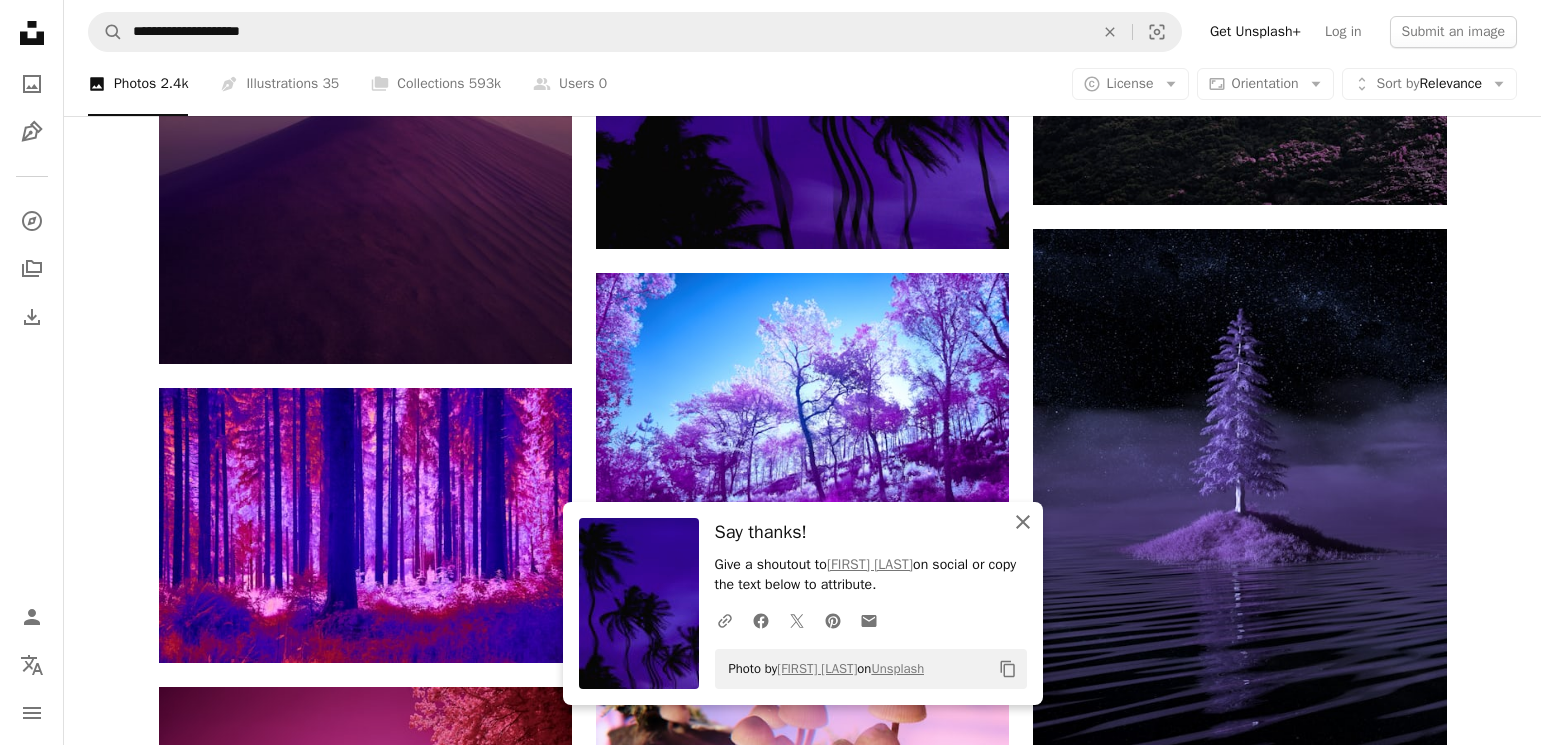 click on "An X shape" 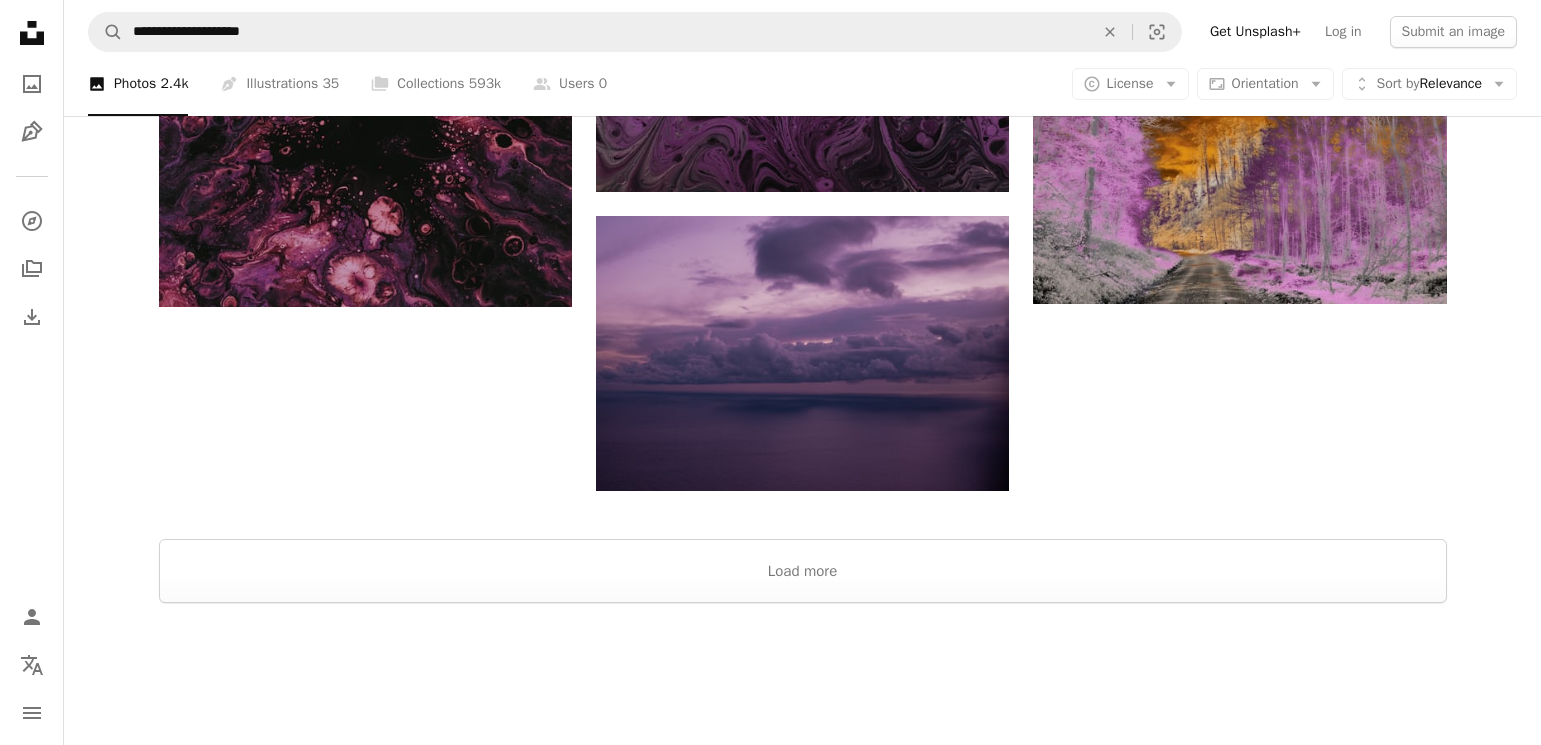 scroll, scrollTop: 3000, scrollLeft: 0, axis: vertical 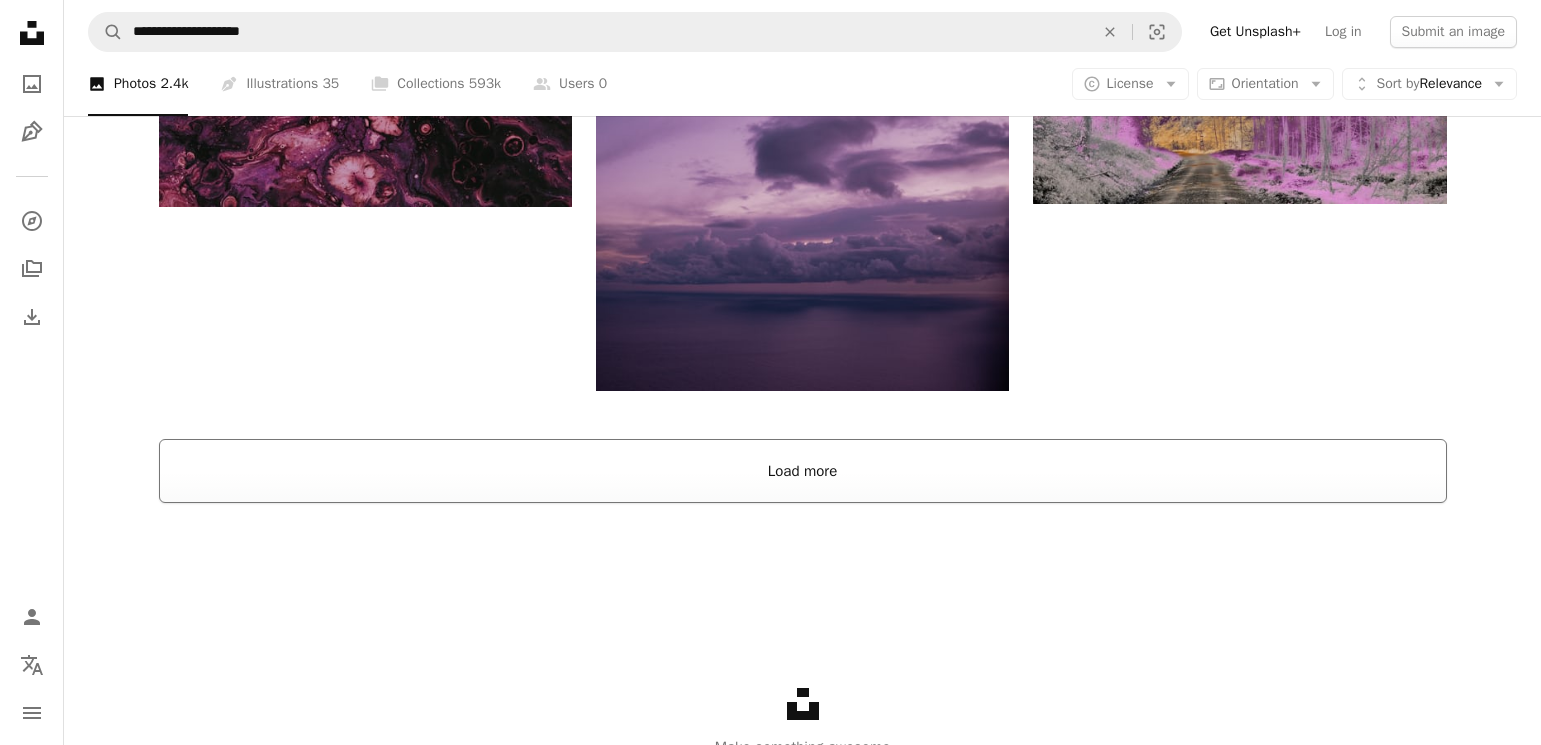 click on "Load more" at bounding box center [803, 471] 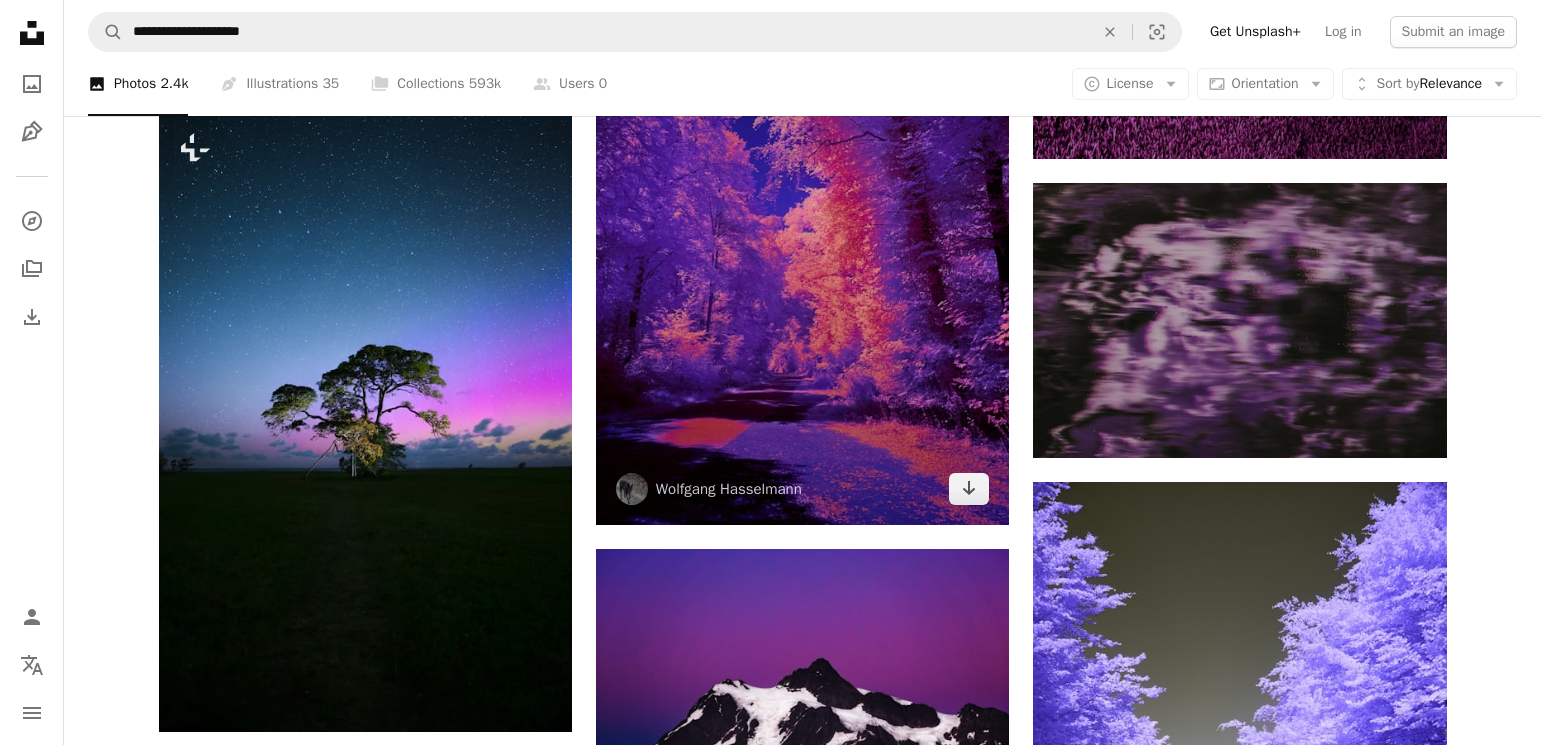 scroll, scrollTop: 4400, scrollLeft: 0, axis: vertical 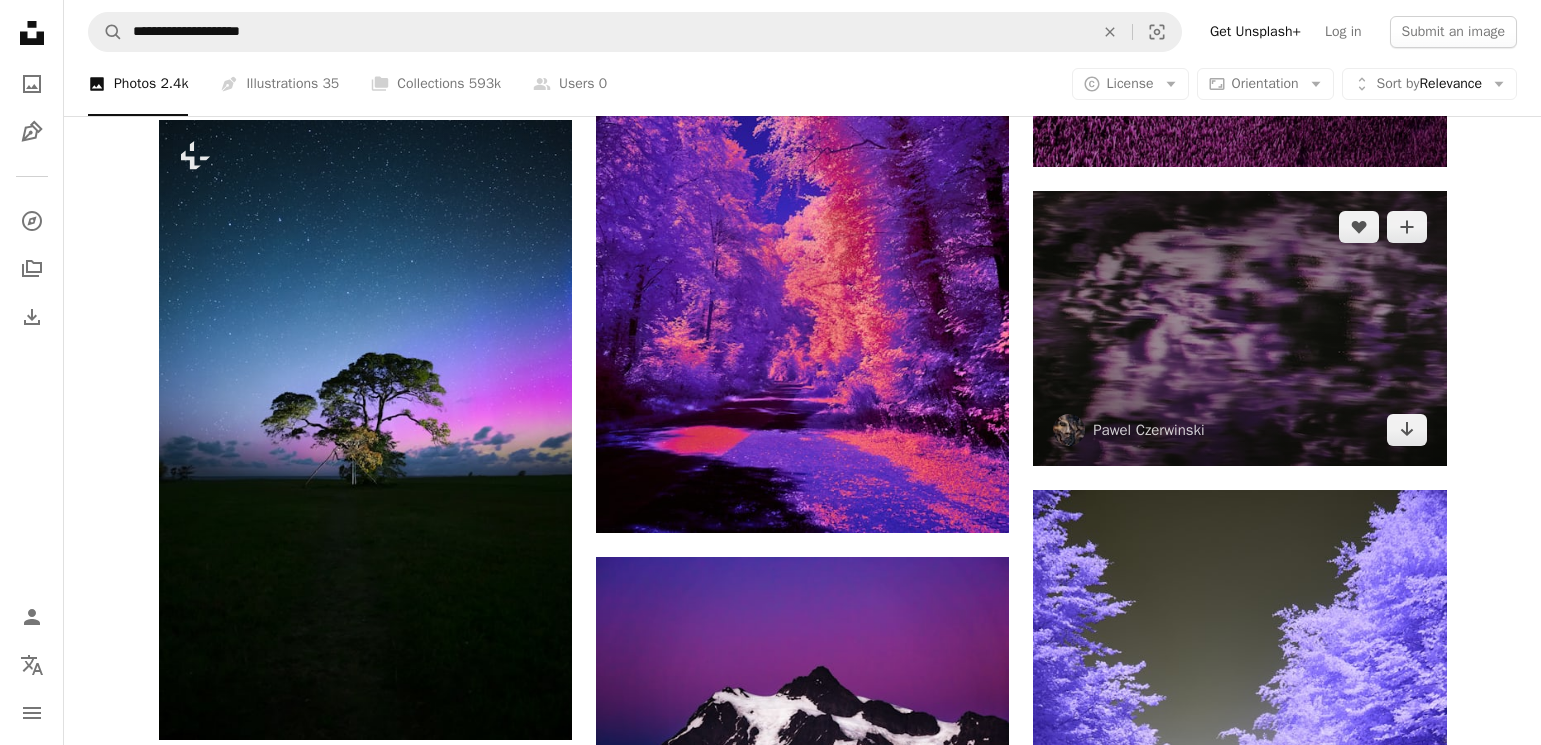 click at bounding box center (1239, 328) 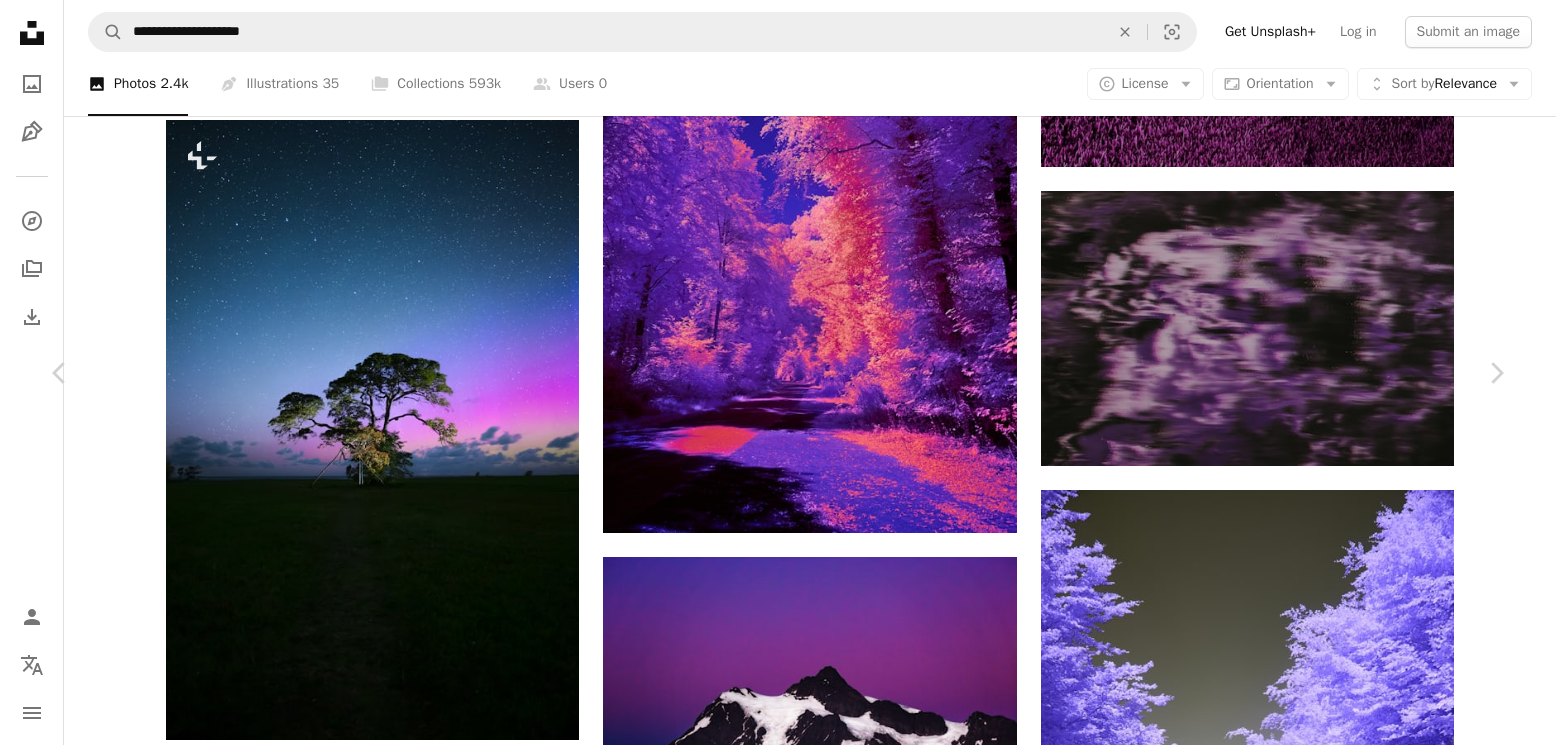 click on "Download free" at bounding box center [1307, 9122] 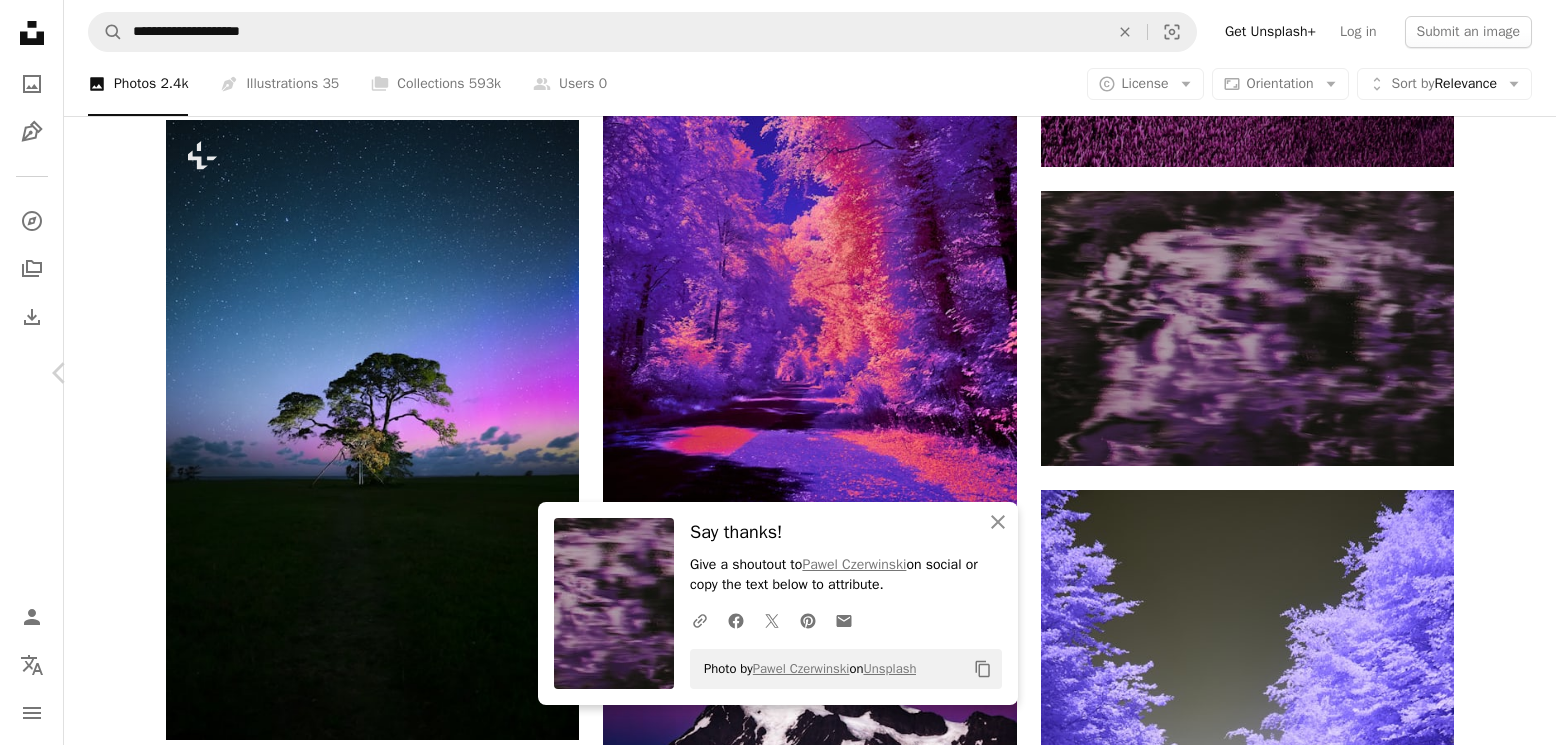 click on "Chevron right" at bounding box center (1496, 373) 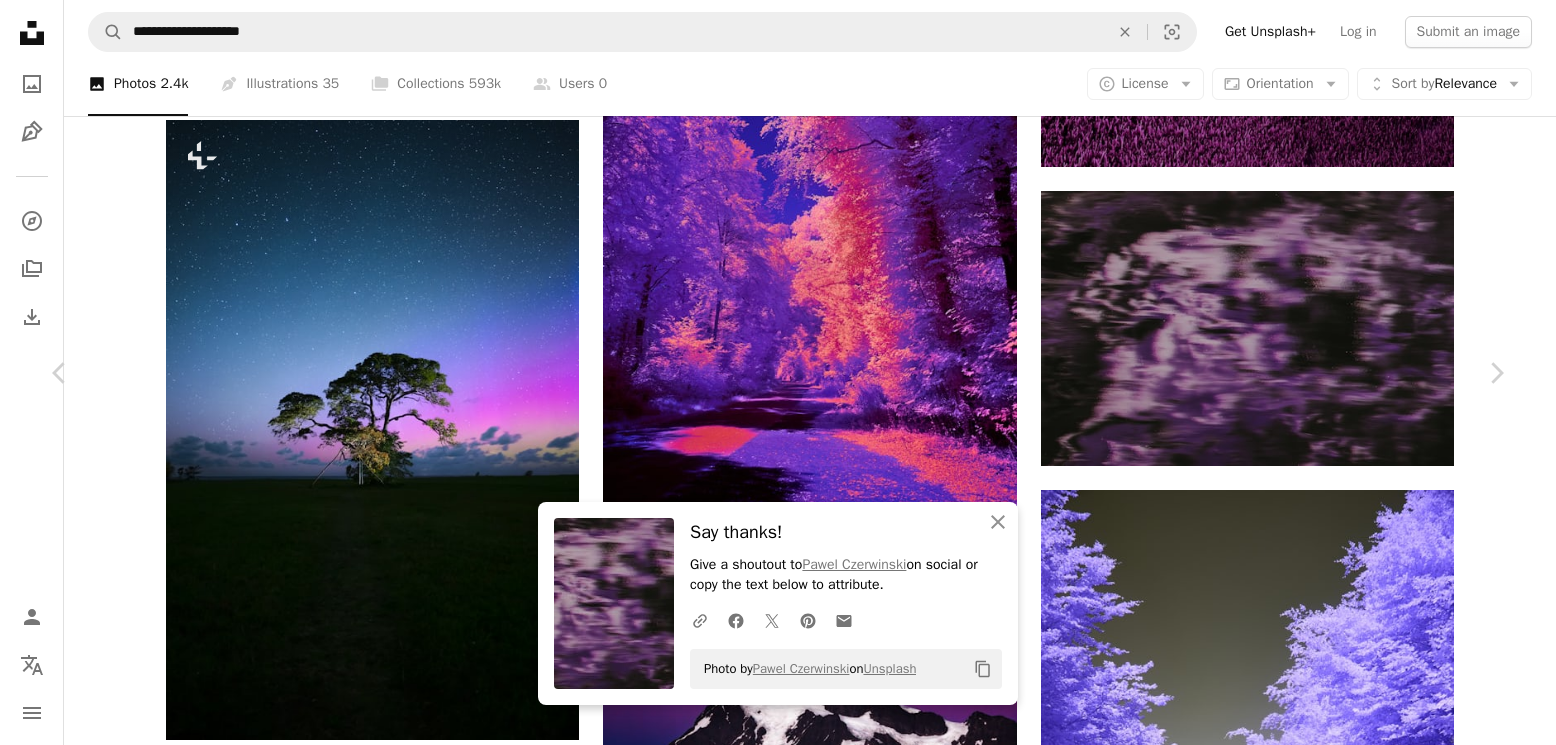 click on "An X shape" at bounding box center (20, 20) 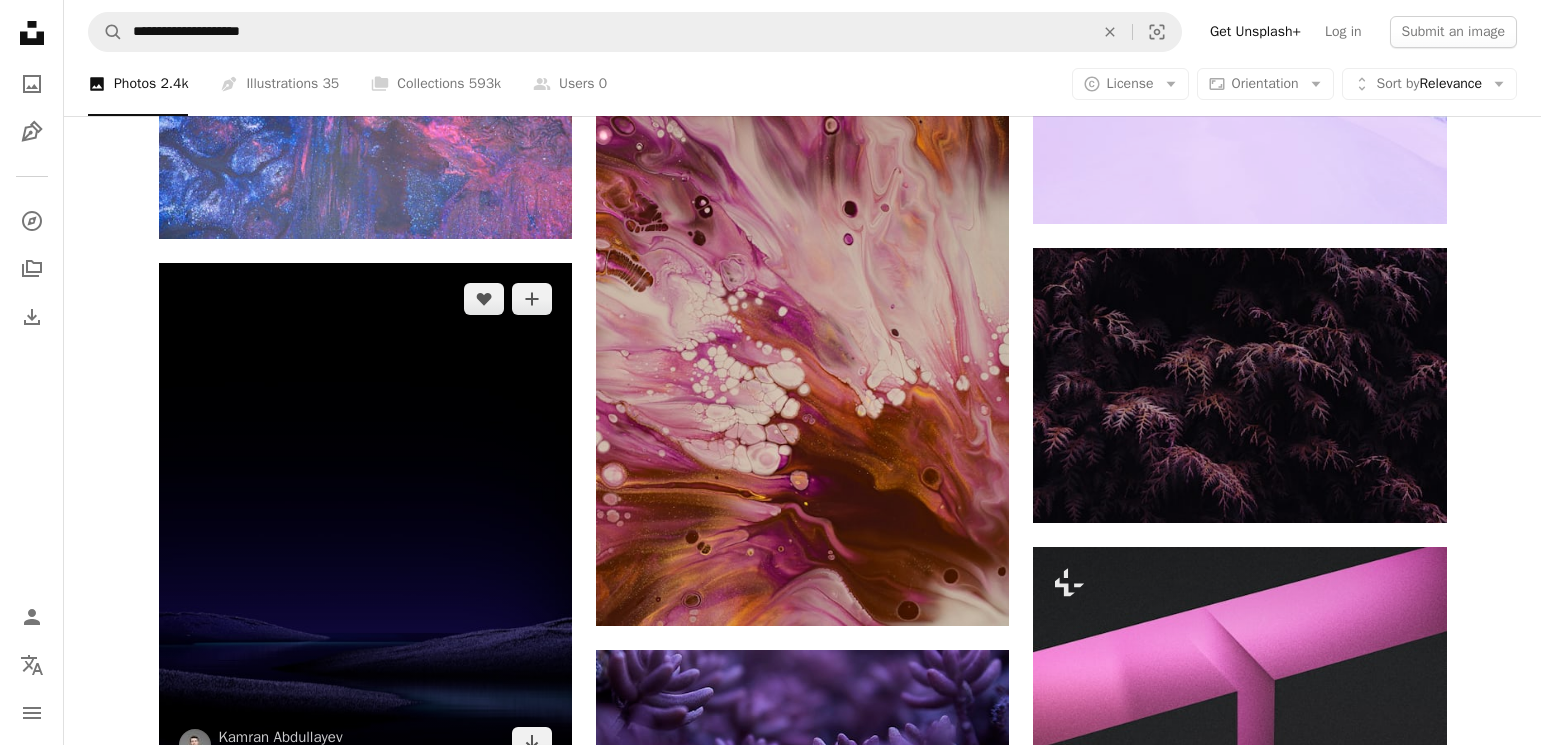 scroll, scrollTop: 15500, scrollLeft: 0, axis: vertical 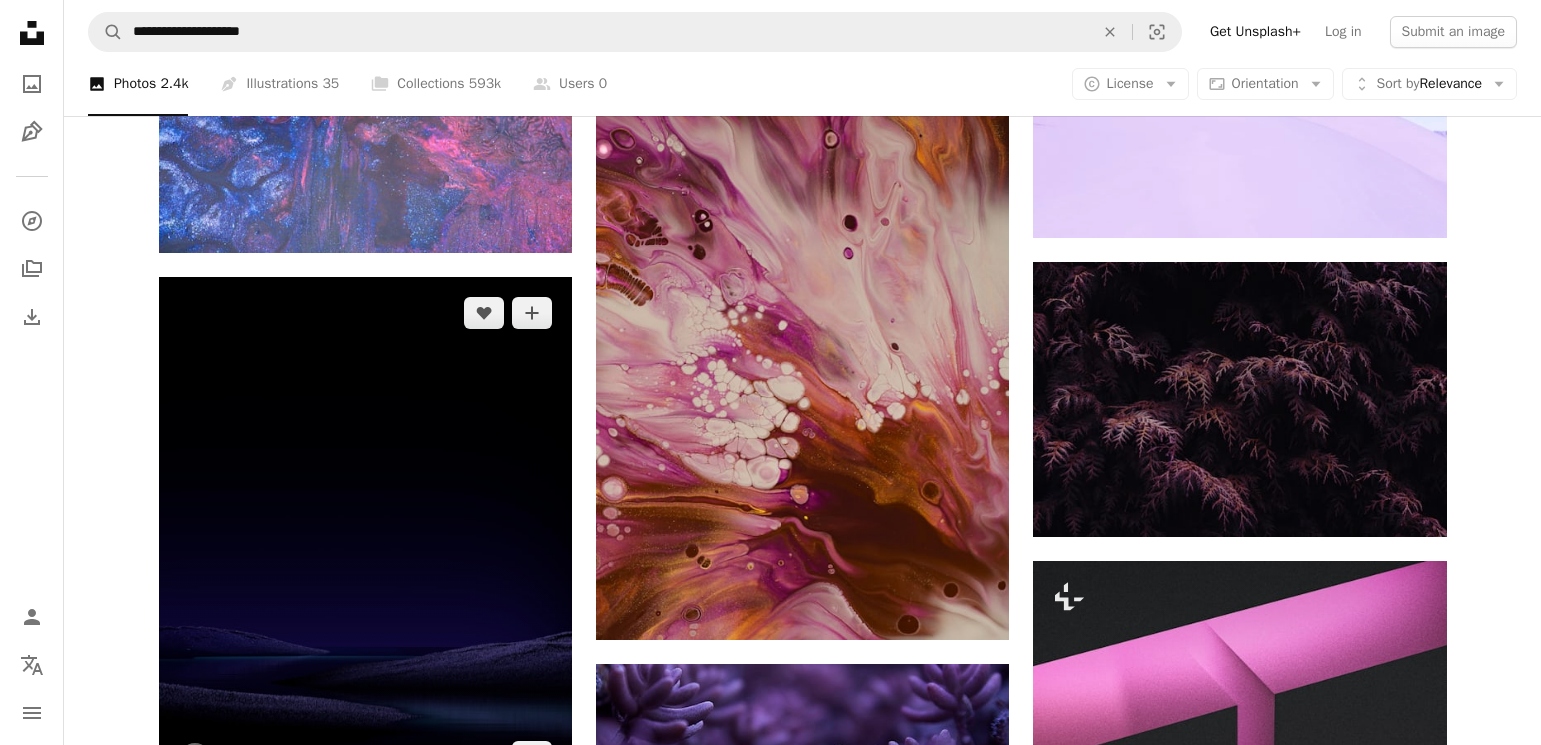 click at bounding box center [365, 535] 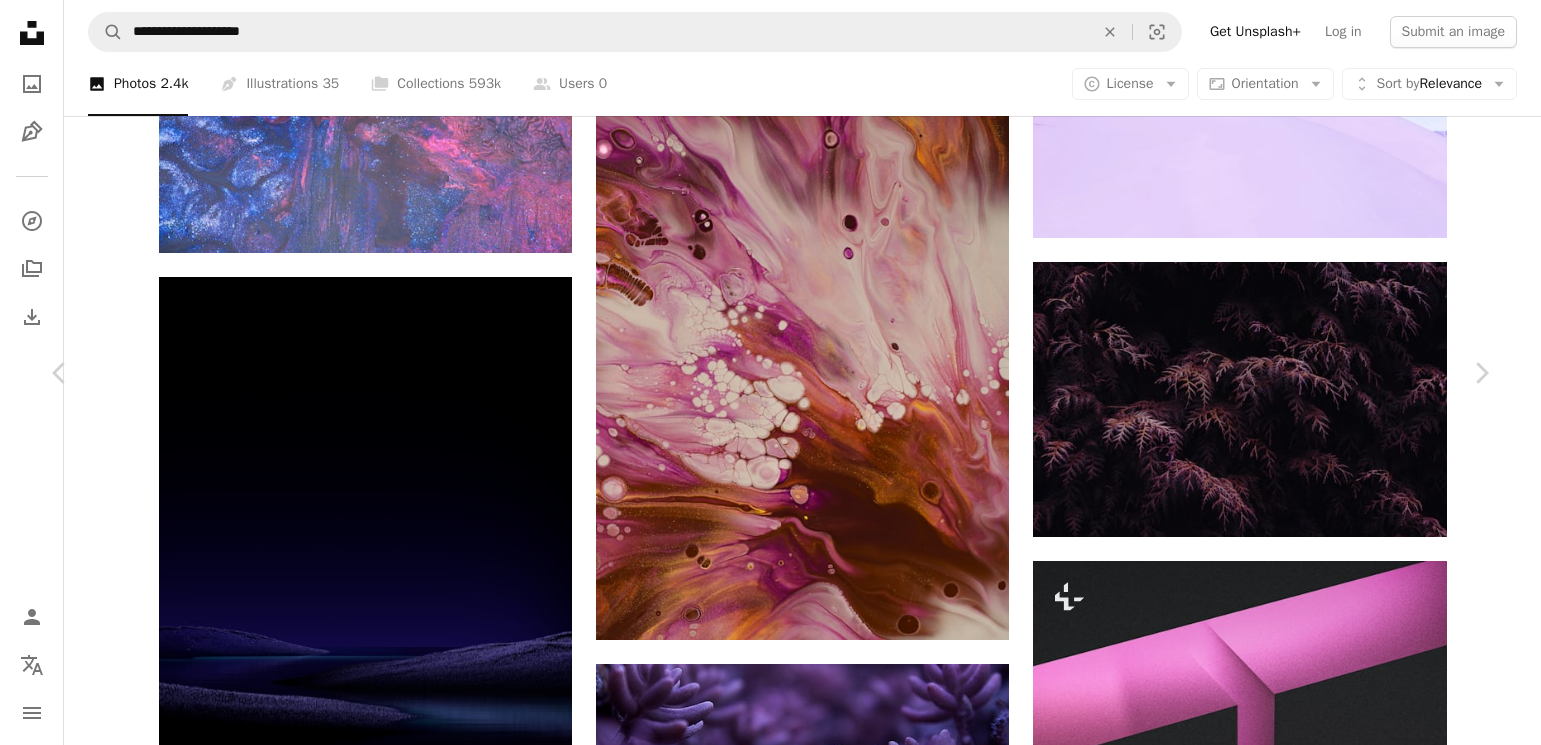click on "Download free" at bounding box center (1292, 4031) 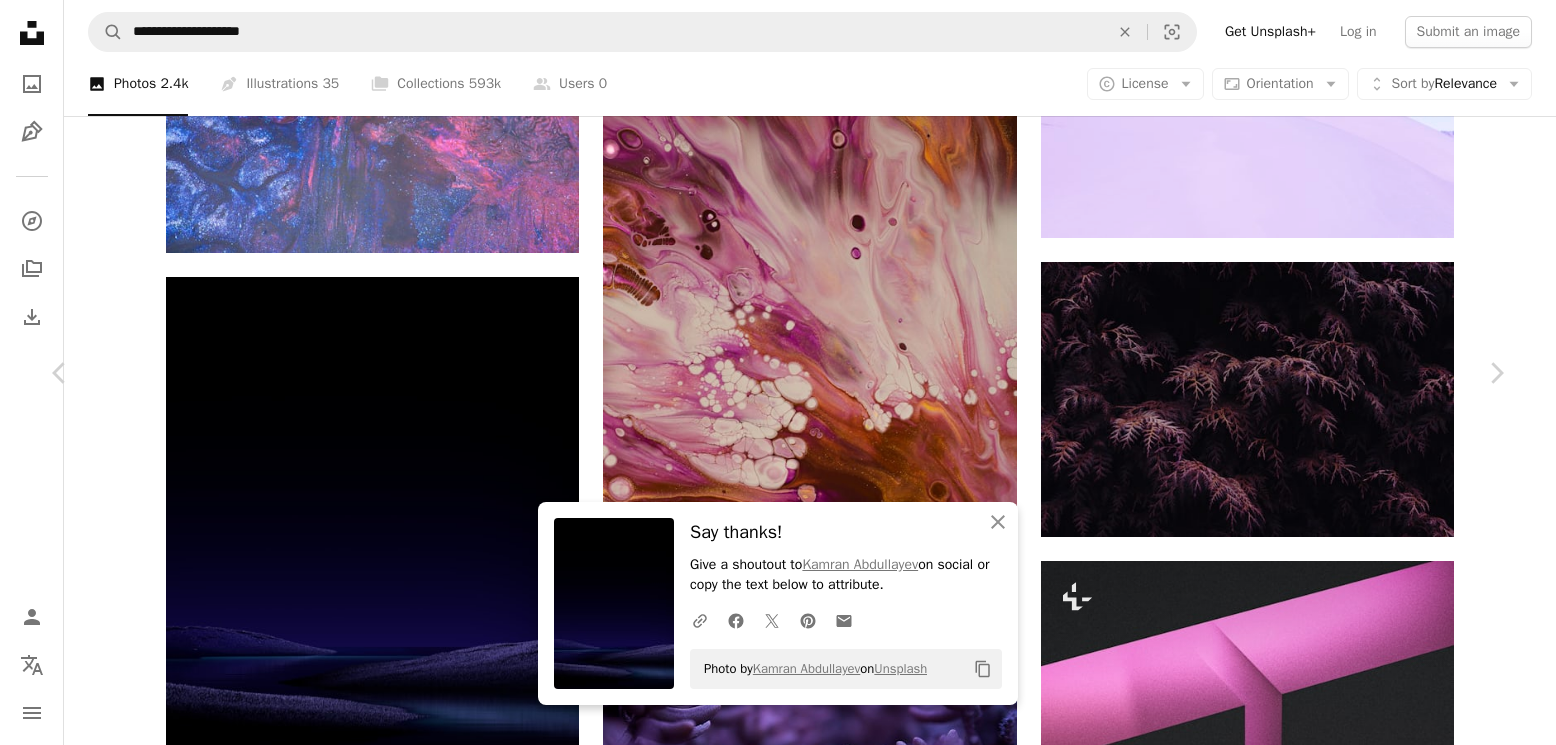 click on "An X shape" at bounding box center (20, 20) 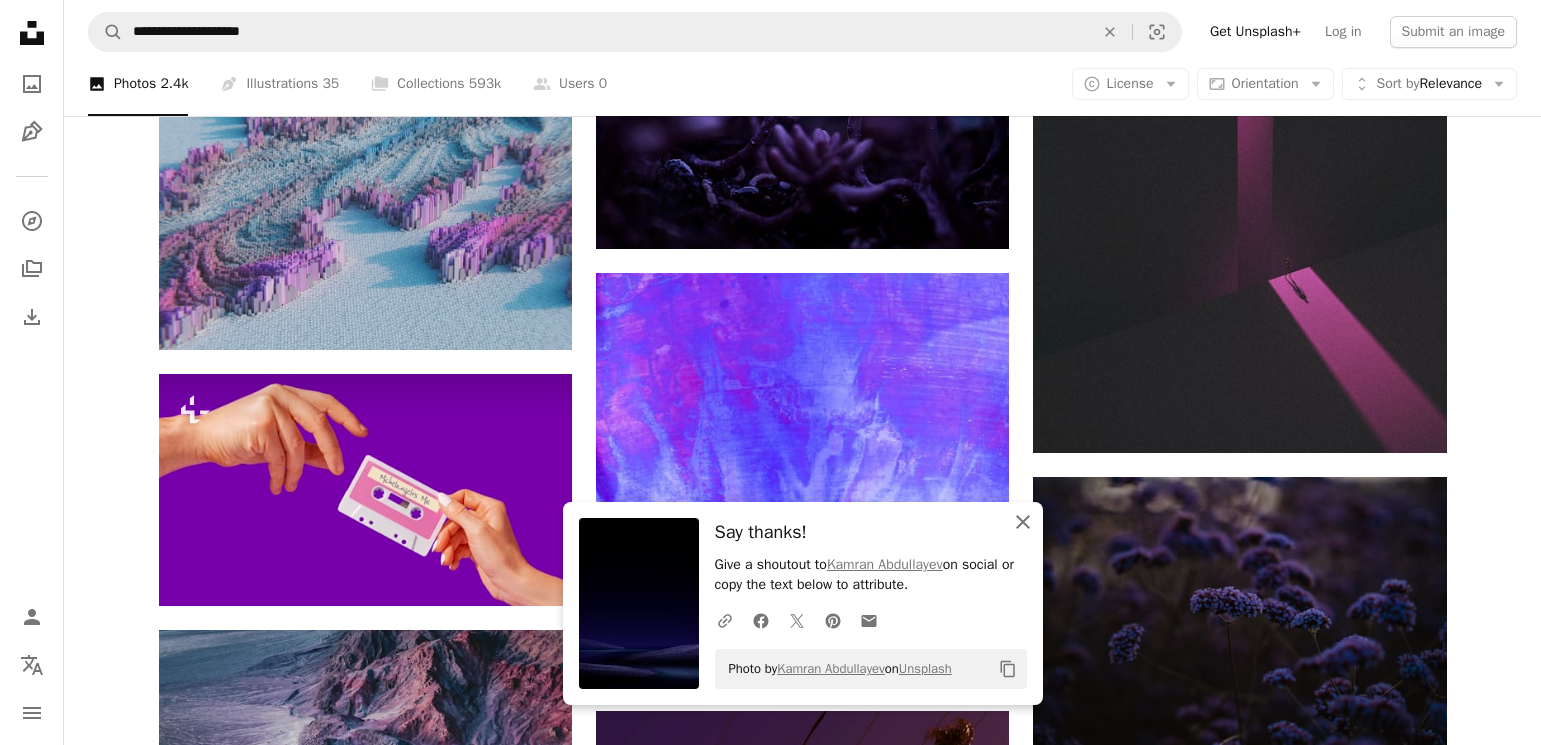 click on "An X shape" 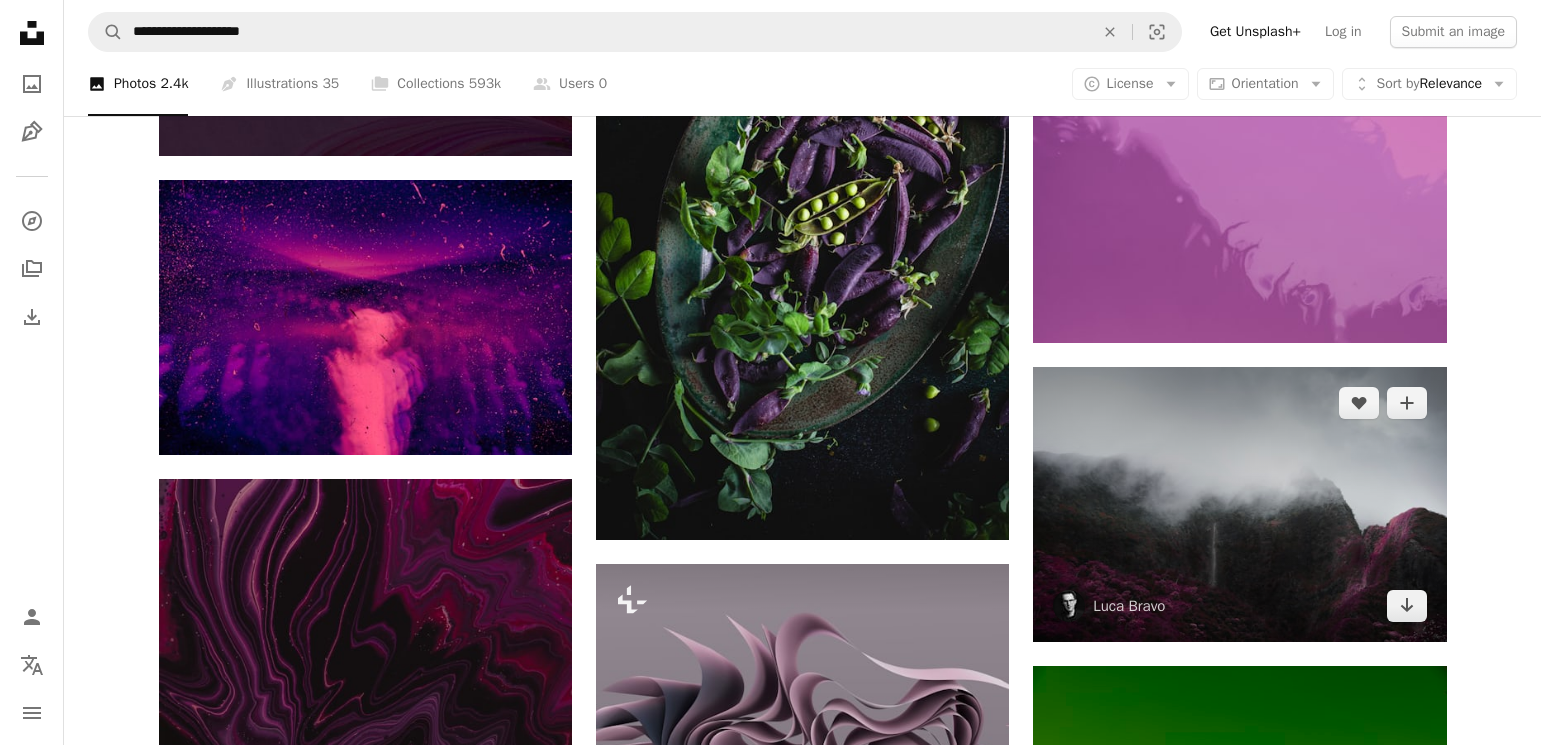 scroll, scrollTop: 22700, scrollLeft: 0, axis: vertical 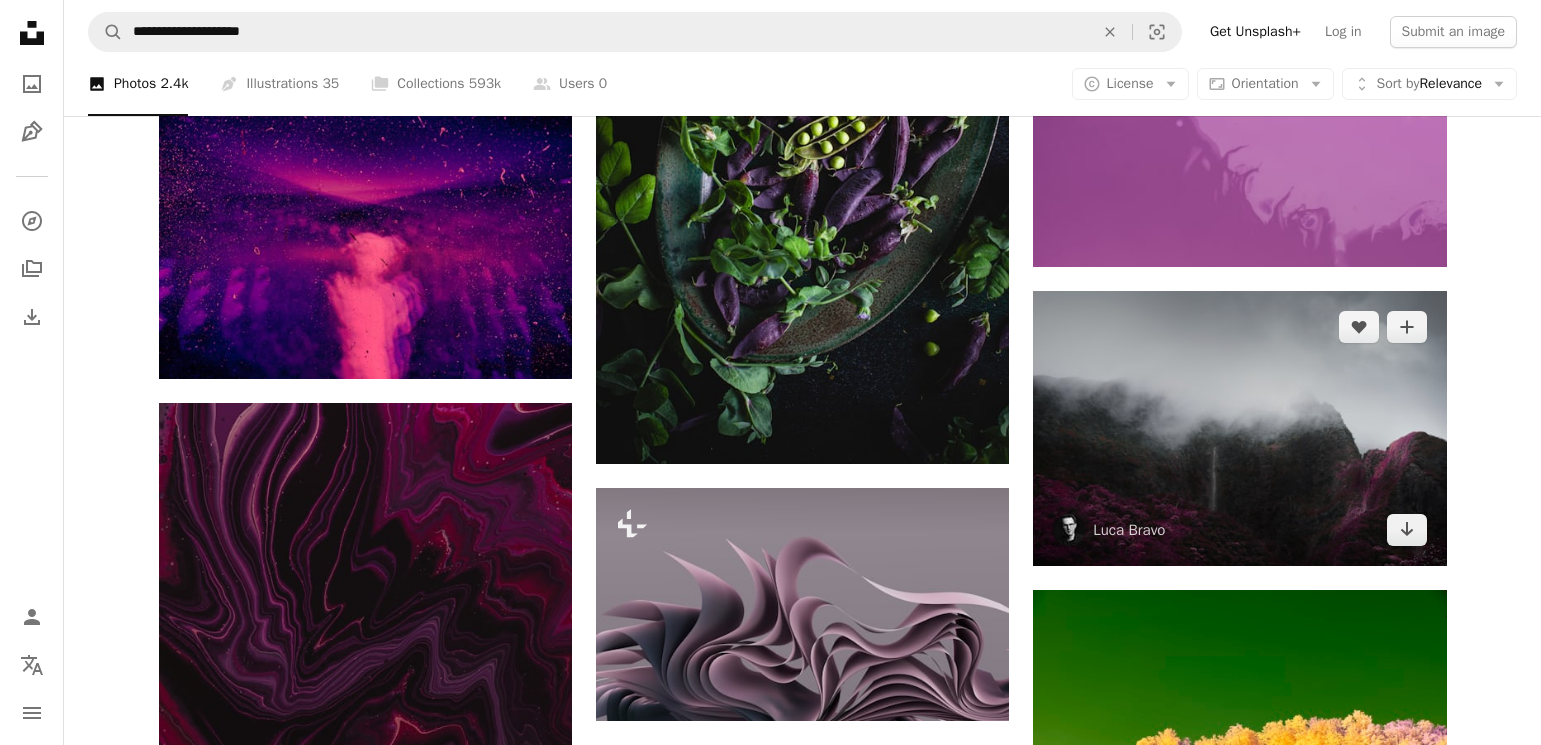 click at bounding box center [1239, 428] 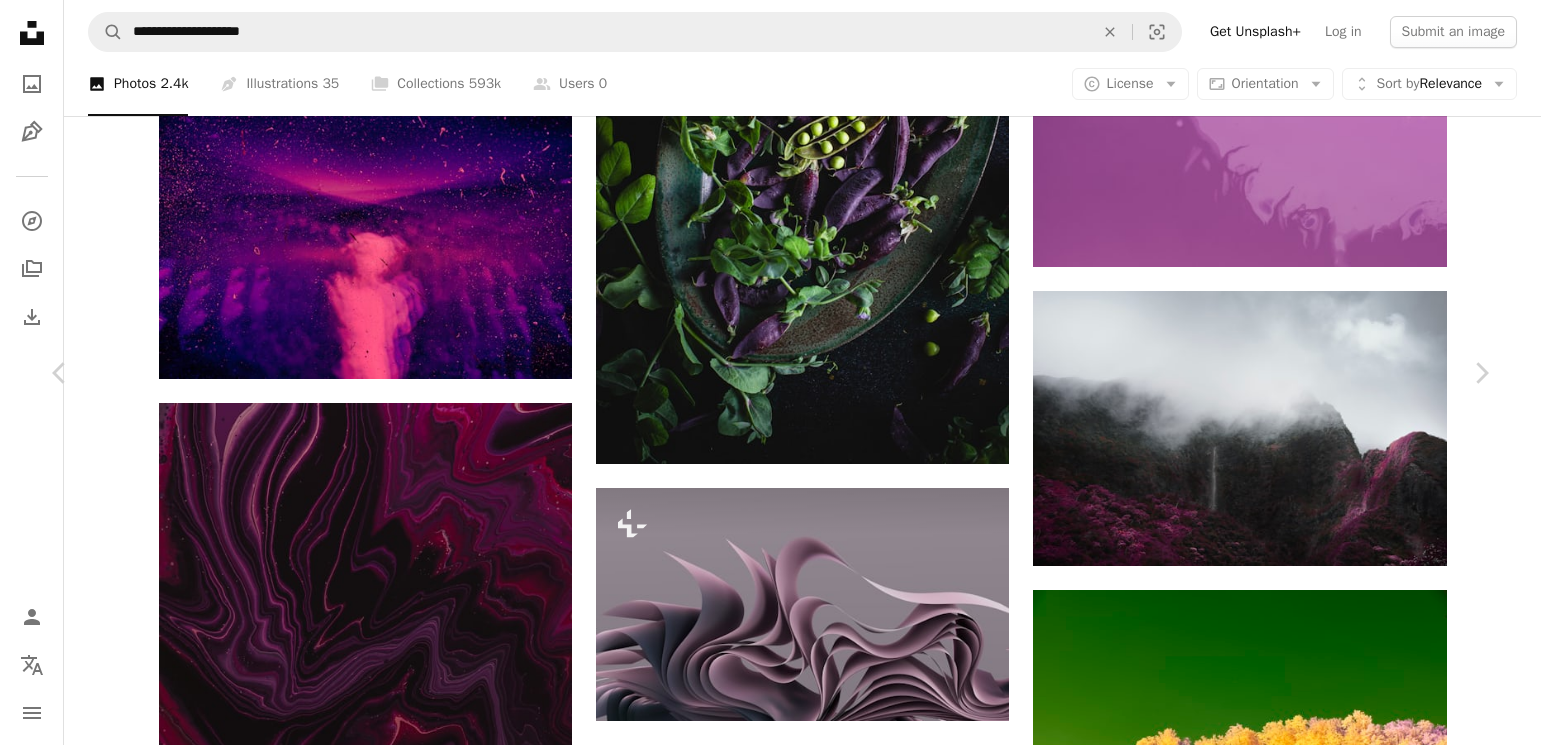click on "Download free" at bounding box center (1292, 6305) 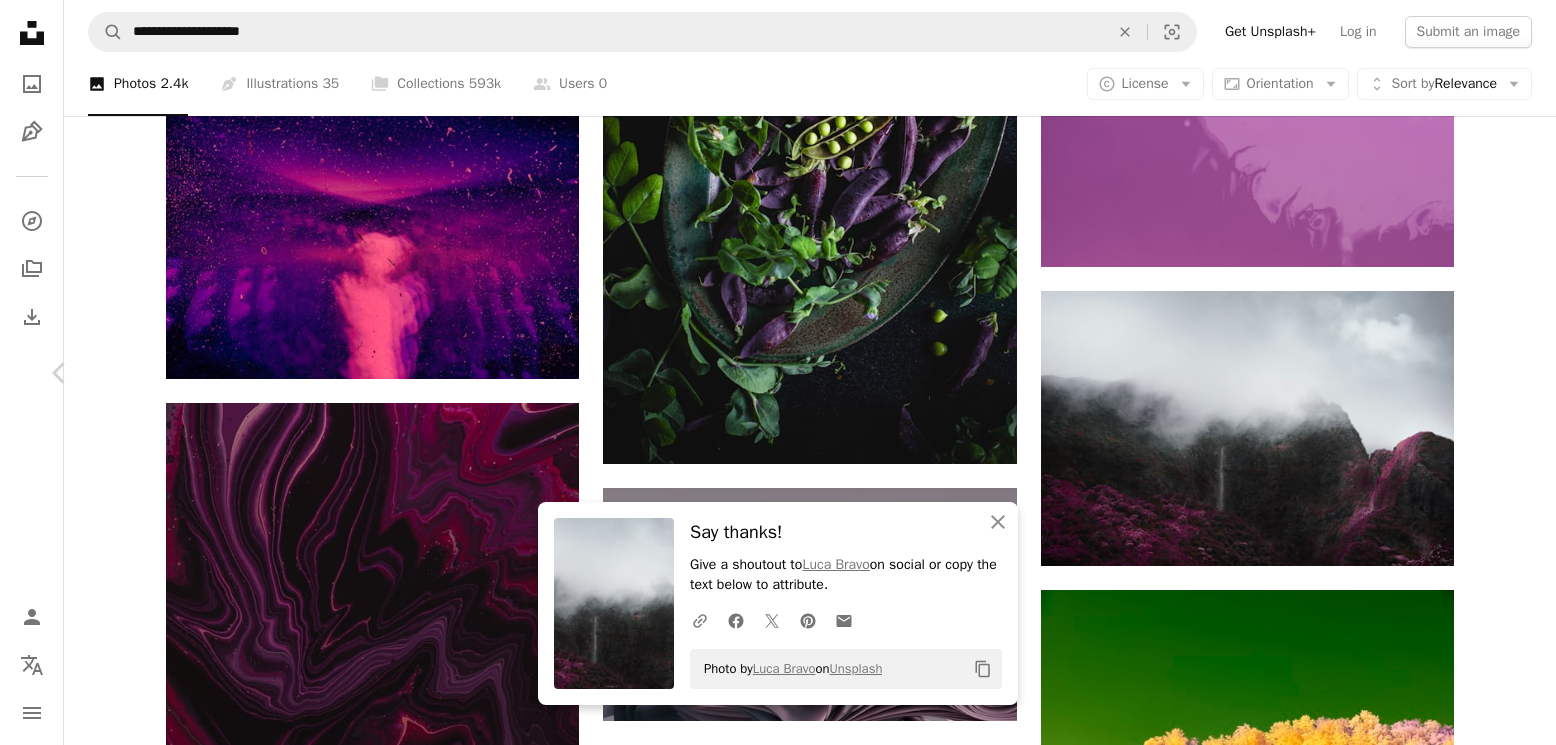 click on "Chevron right" at bounding box center [1496, 373] 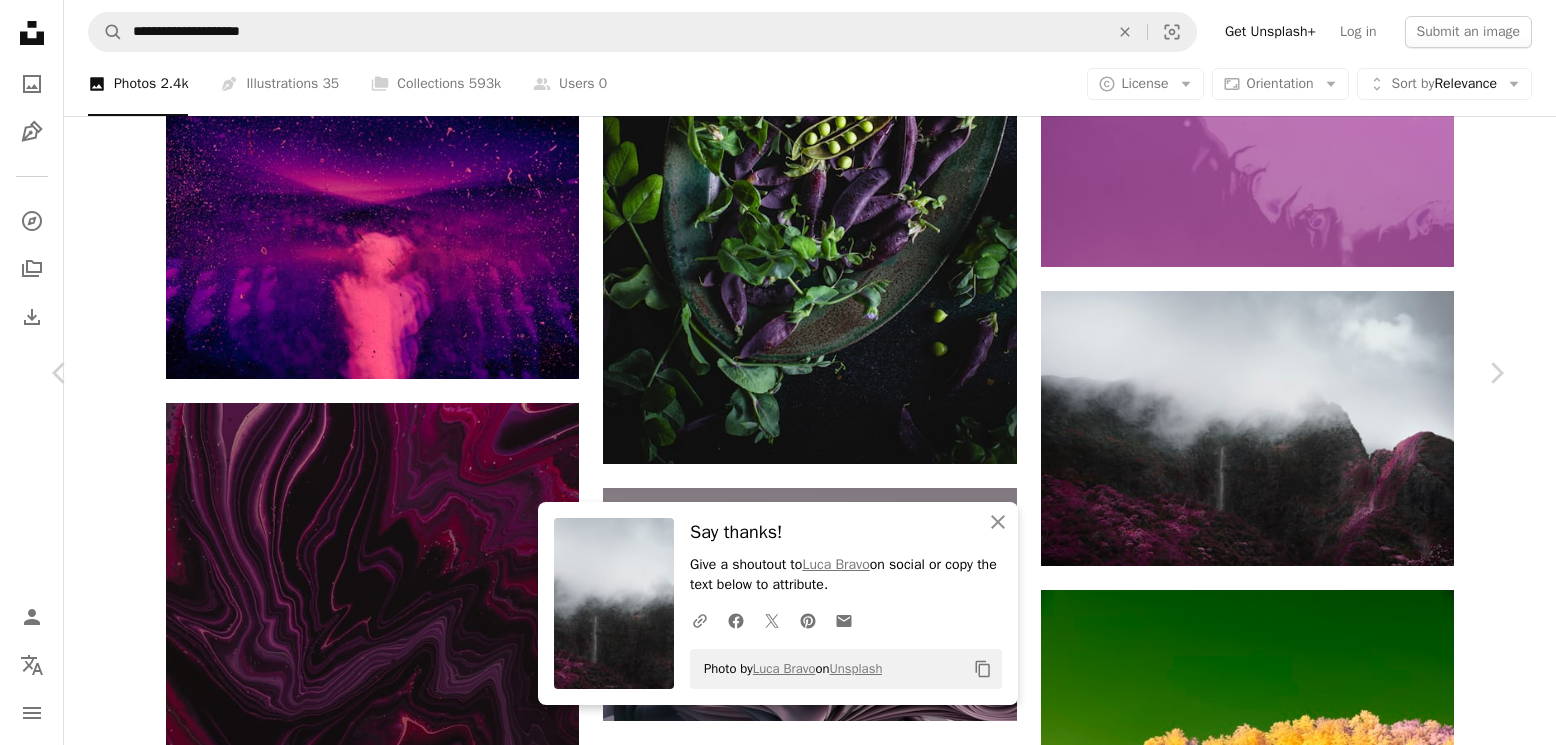 click on "An X shape" at bounding box center (20, 20) 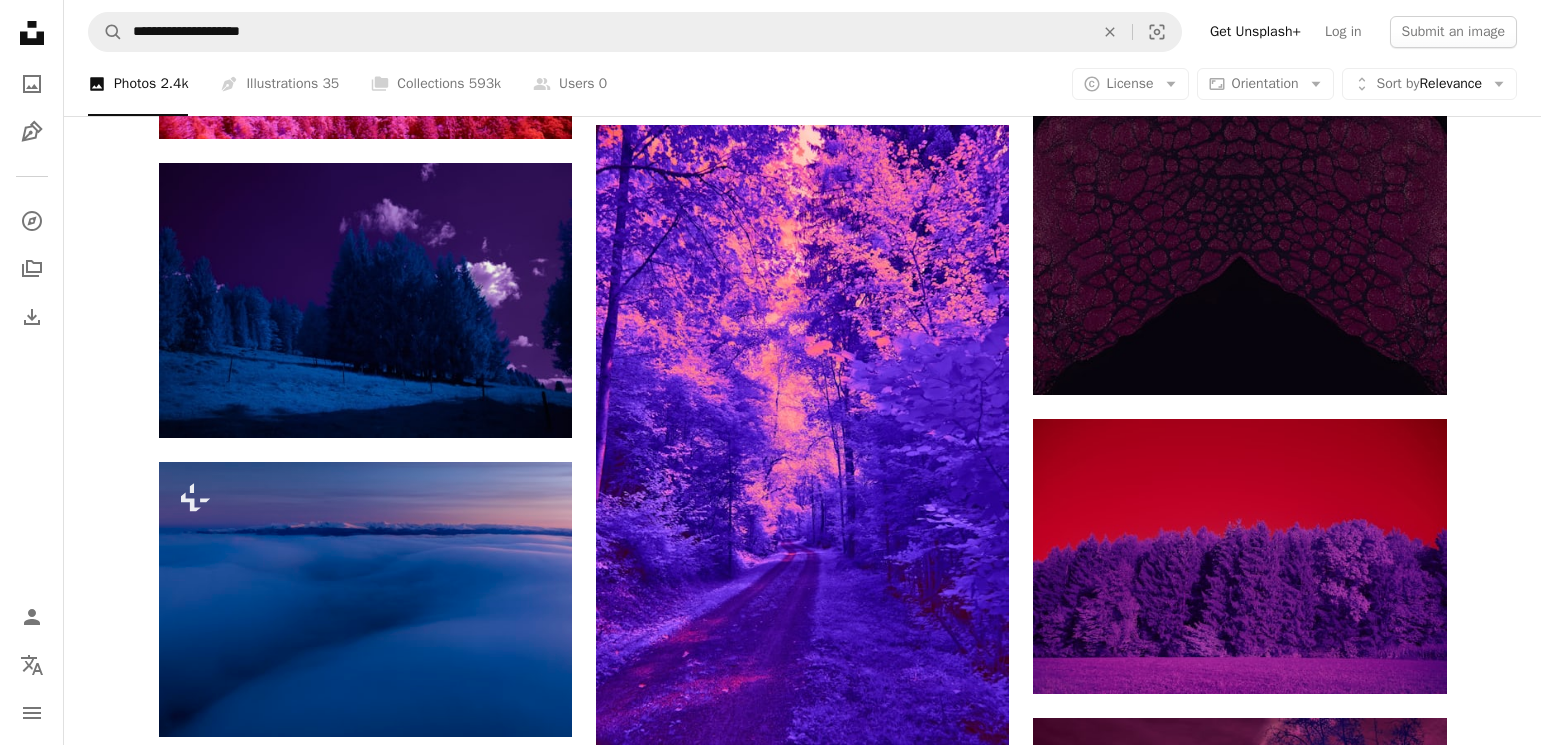 scroll, scrollTop: 61900, scrollLeft: 0, axis: vertical 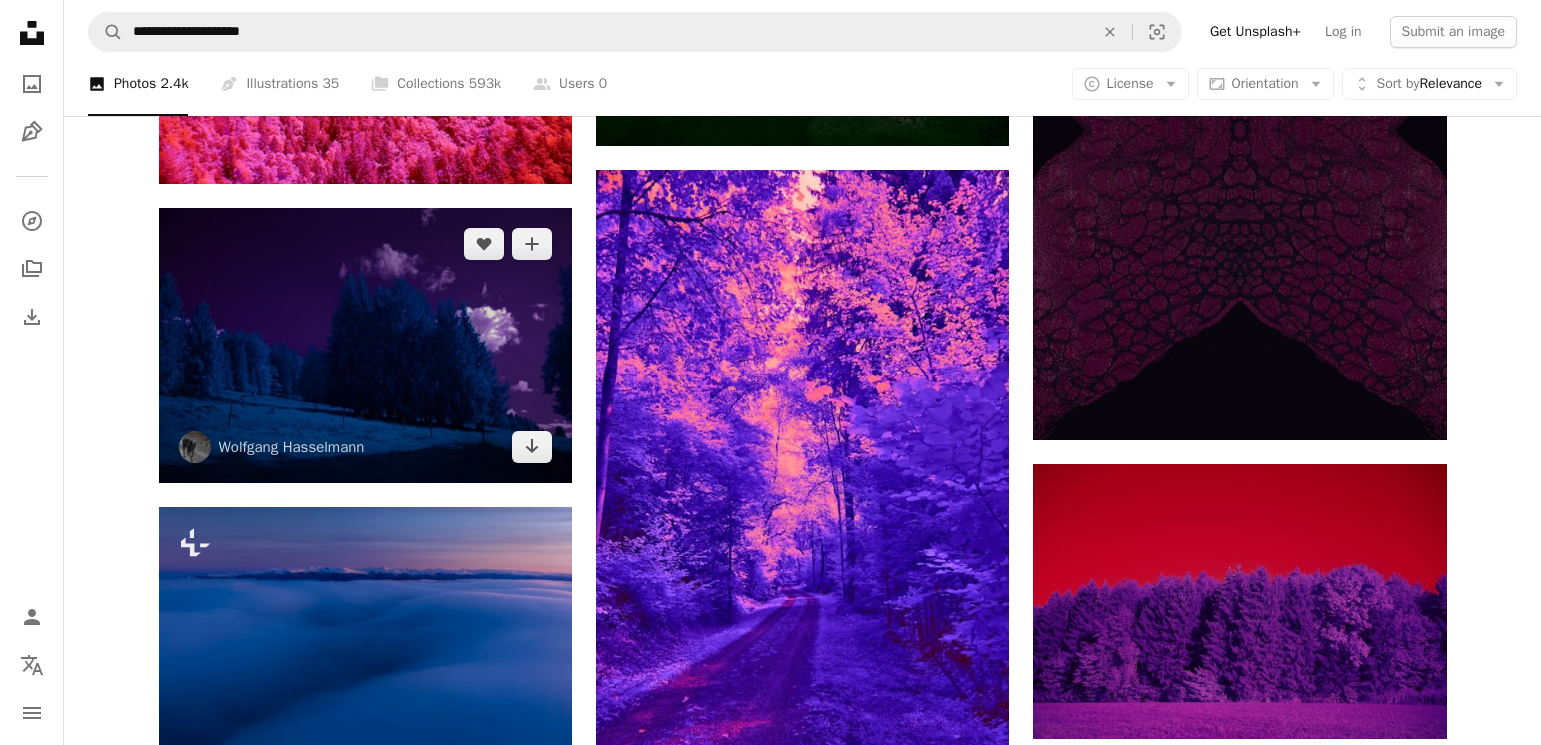 click at bounding box center (365, 345) 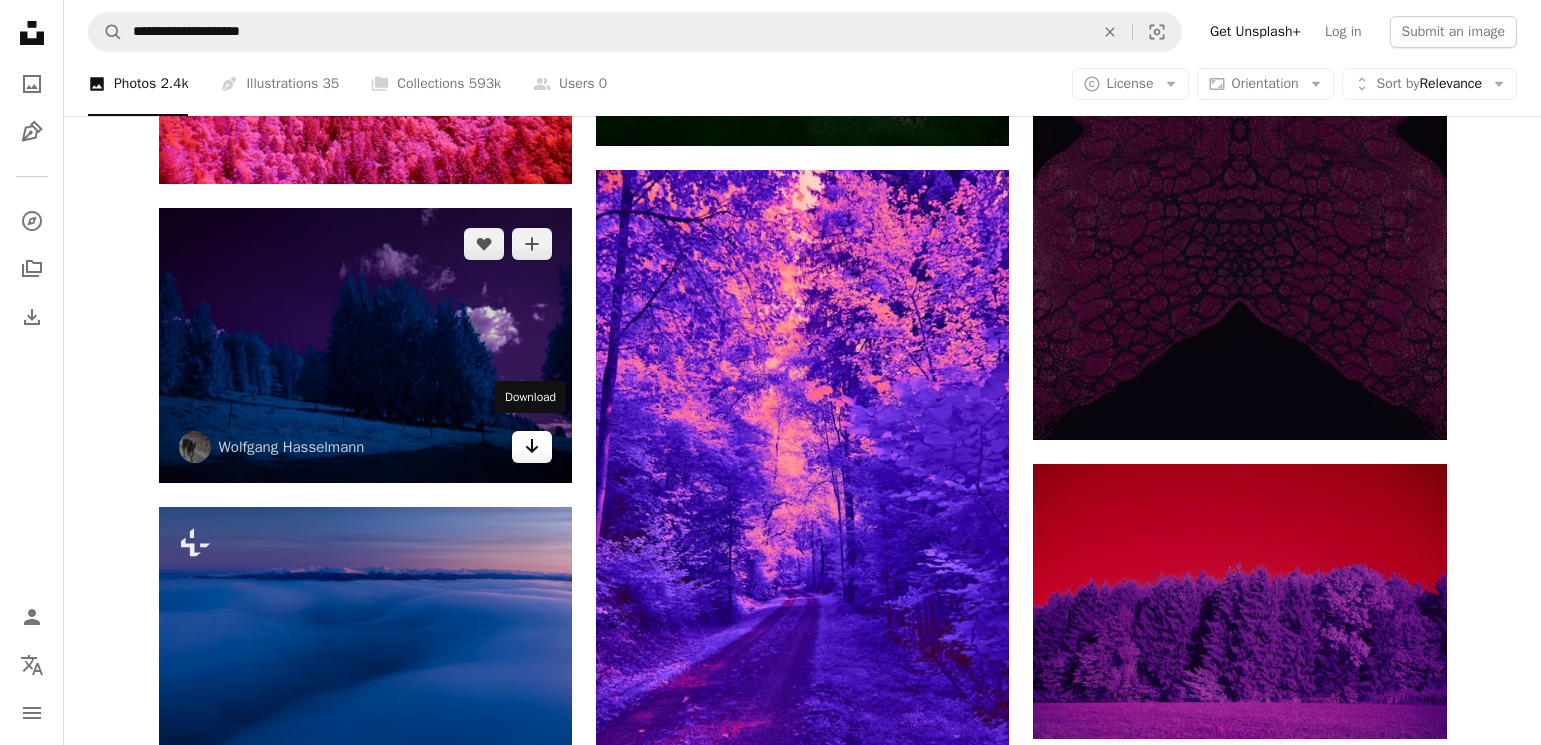 click on "Arrow pointing down" at bounding box center (532, 447) 